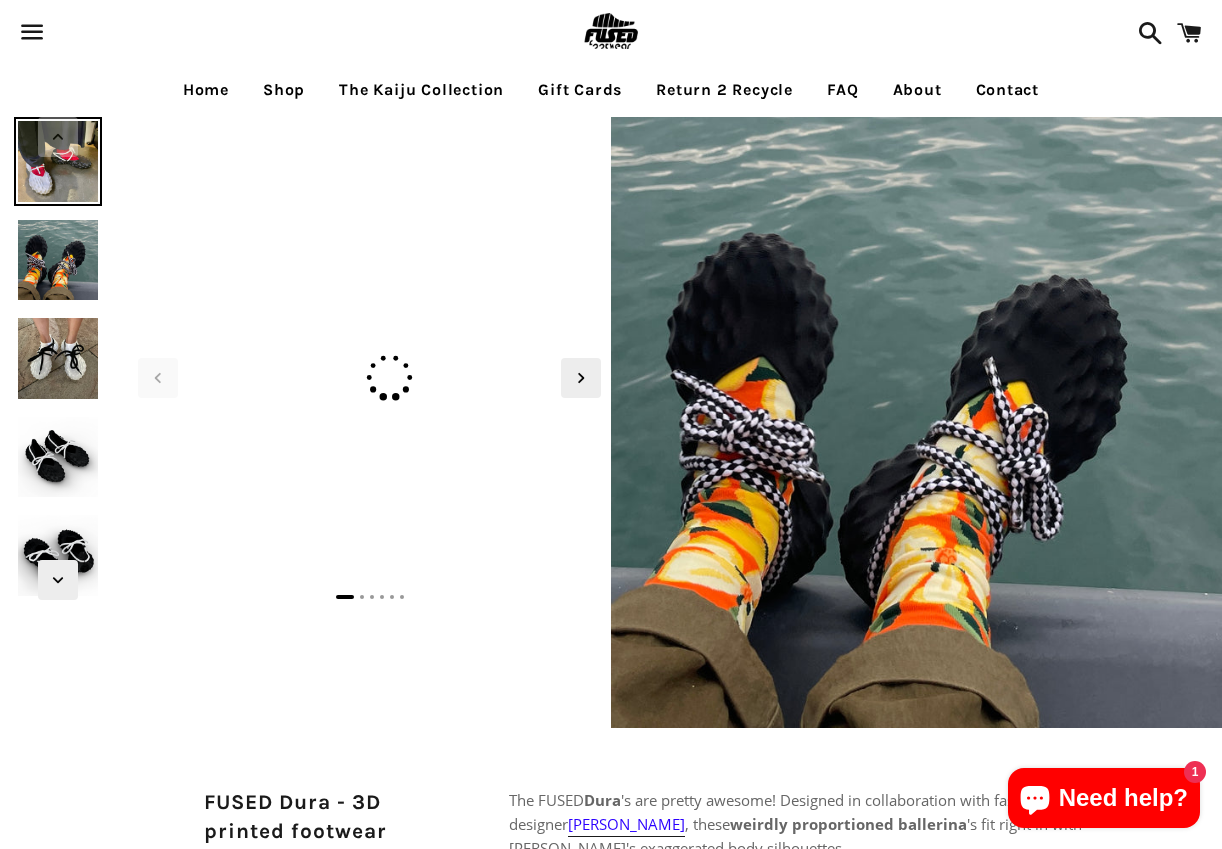 scroll, scrollTop: 0, scrollLeft: 0, axis: both 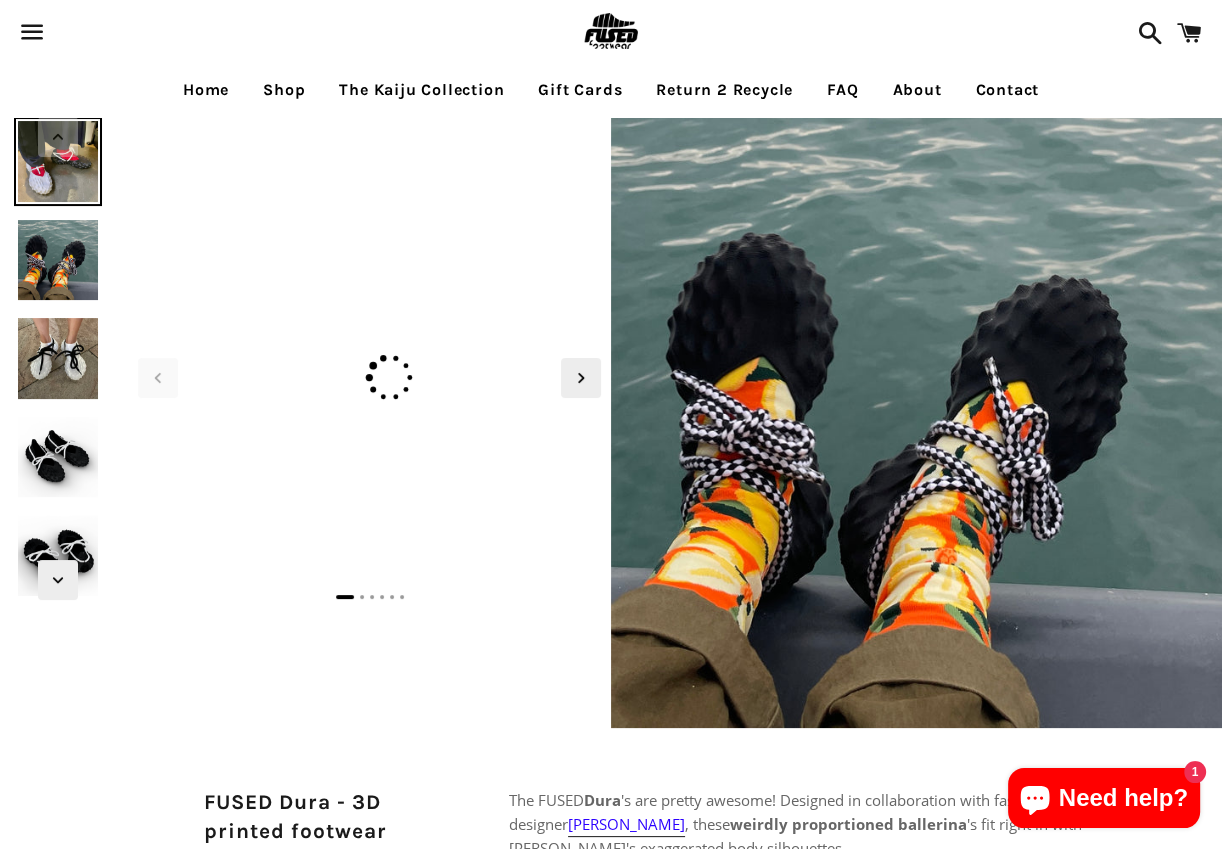 click on "The Kaiju Collection" at bounding box center (421, 90) 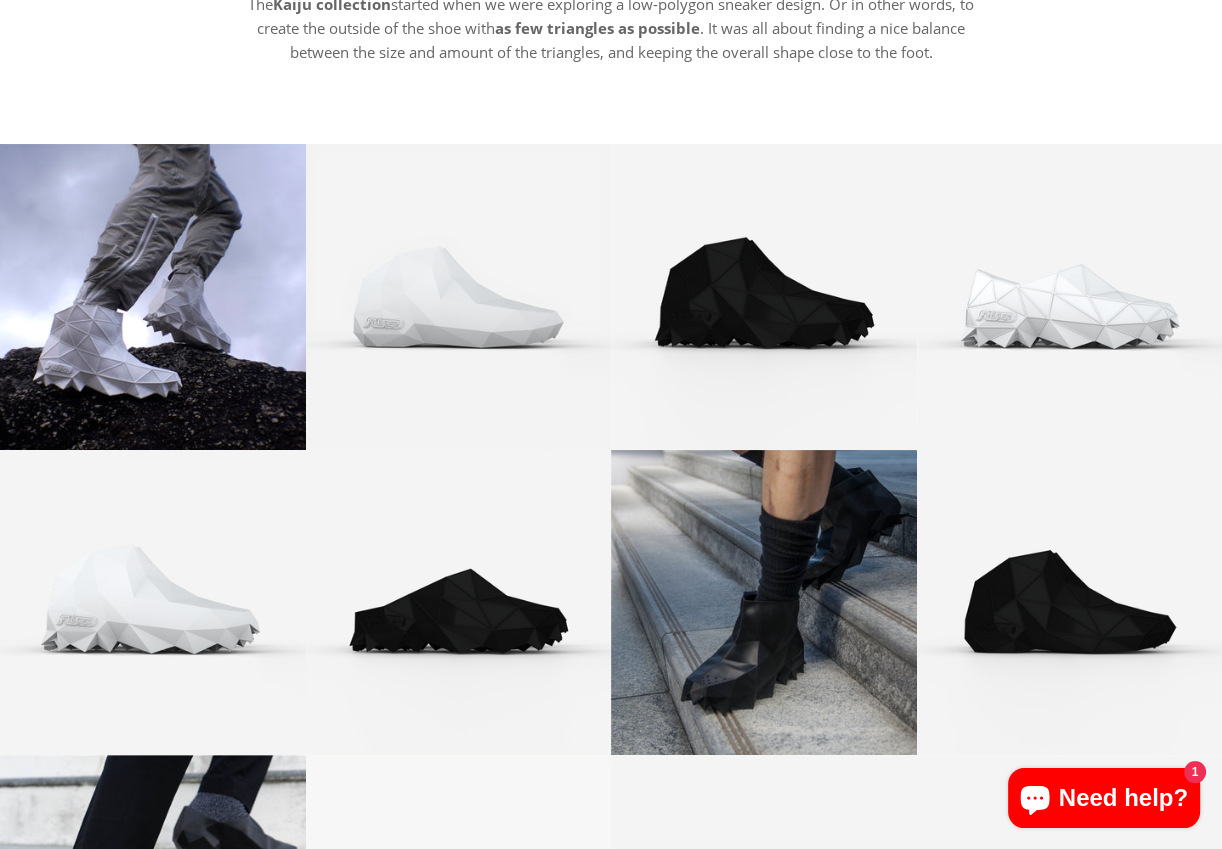 scroll, scrollTop: 0, scrollLeft: 0, axis: both 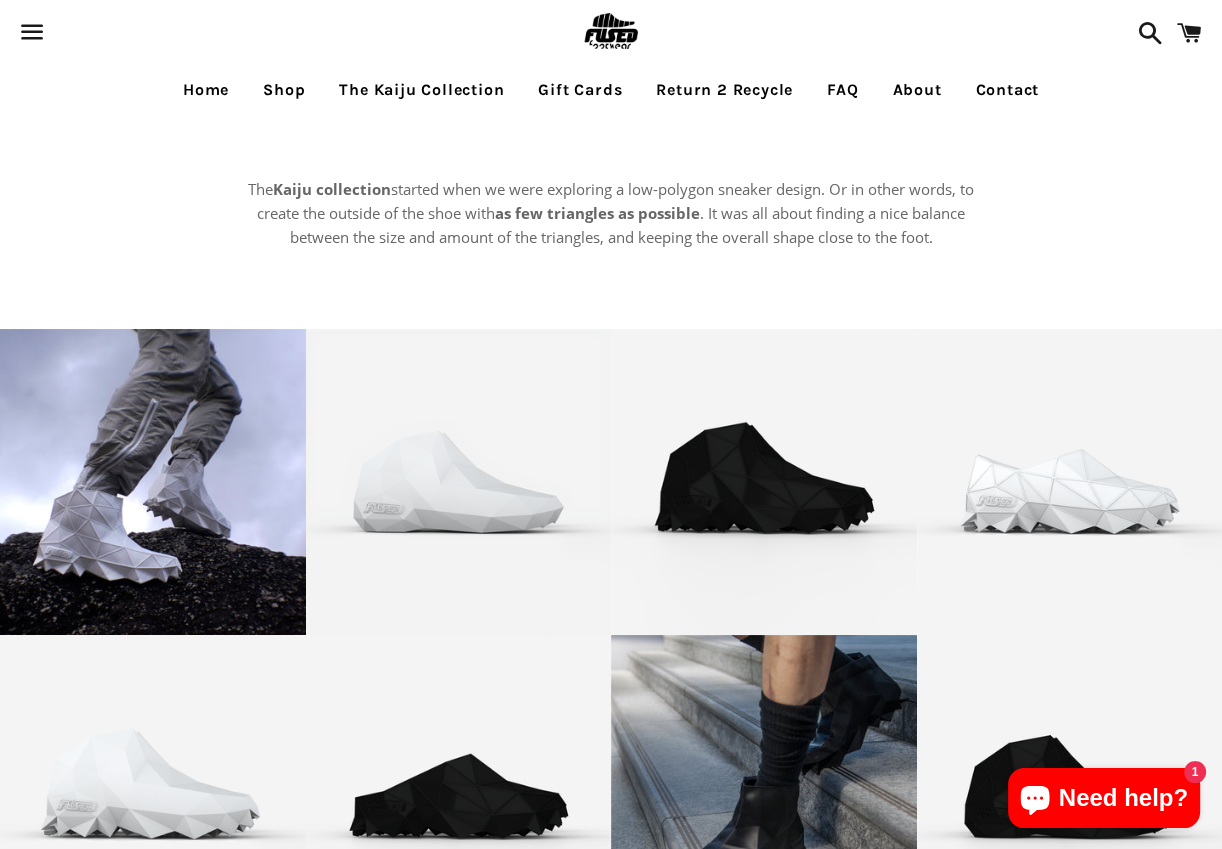 click on "Shop" at bounding box center (284, 90) 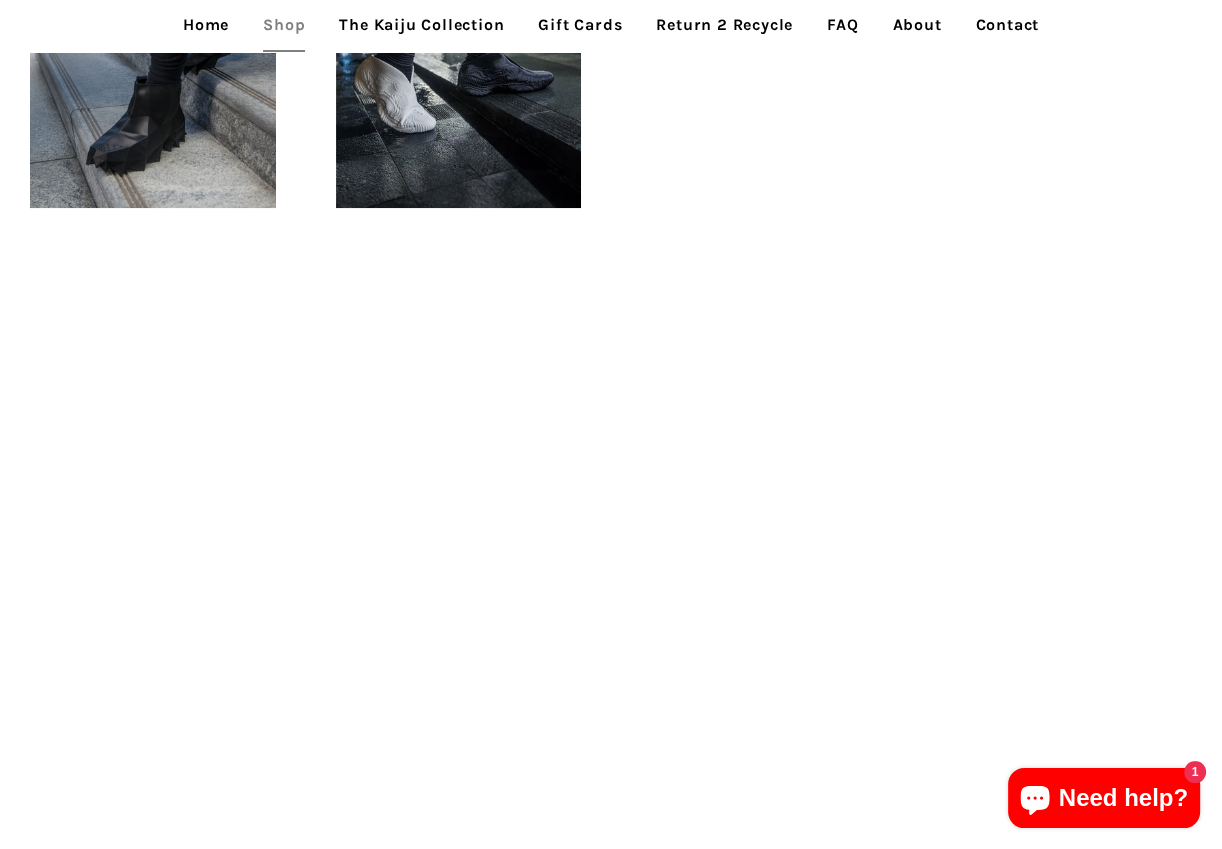 scroll, scrollTop: 1331, scrollLeft: 0, axis: vertical 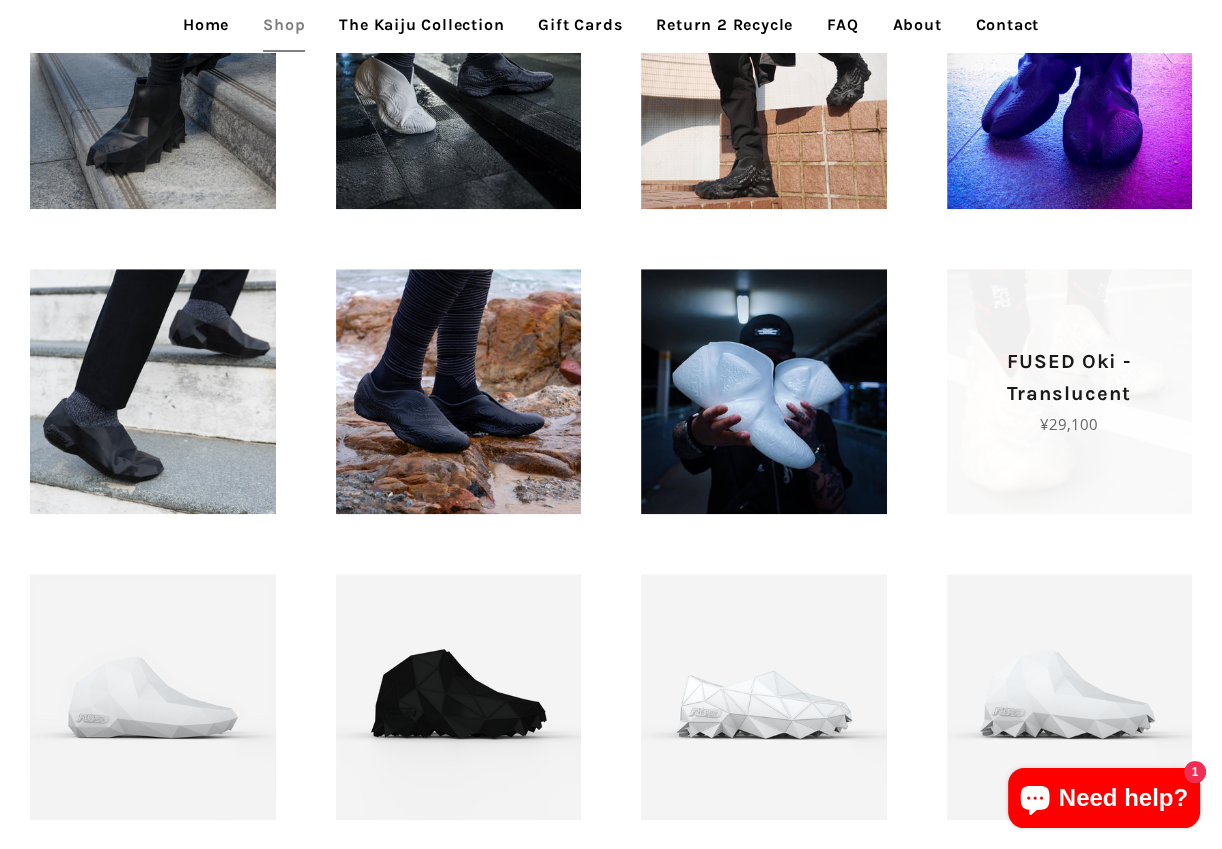 click on "FUSED Oki - Translucent" at bounding box center [1070, 378] 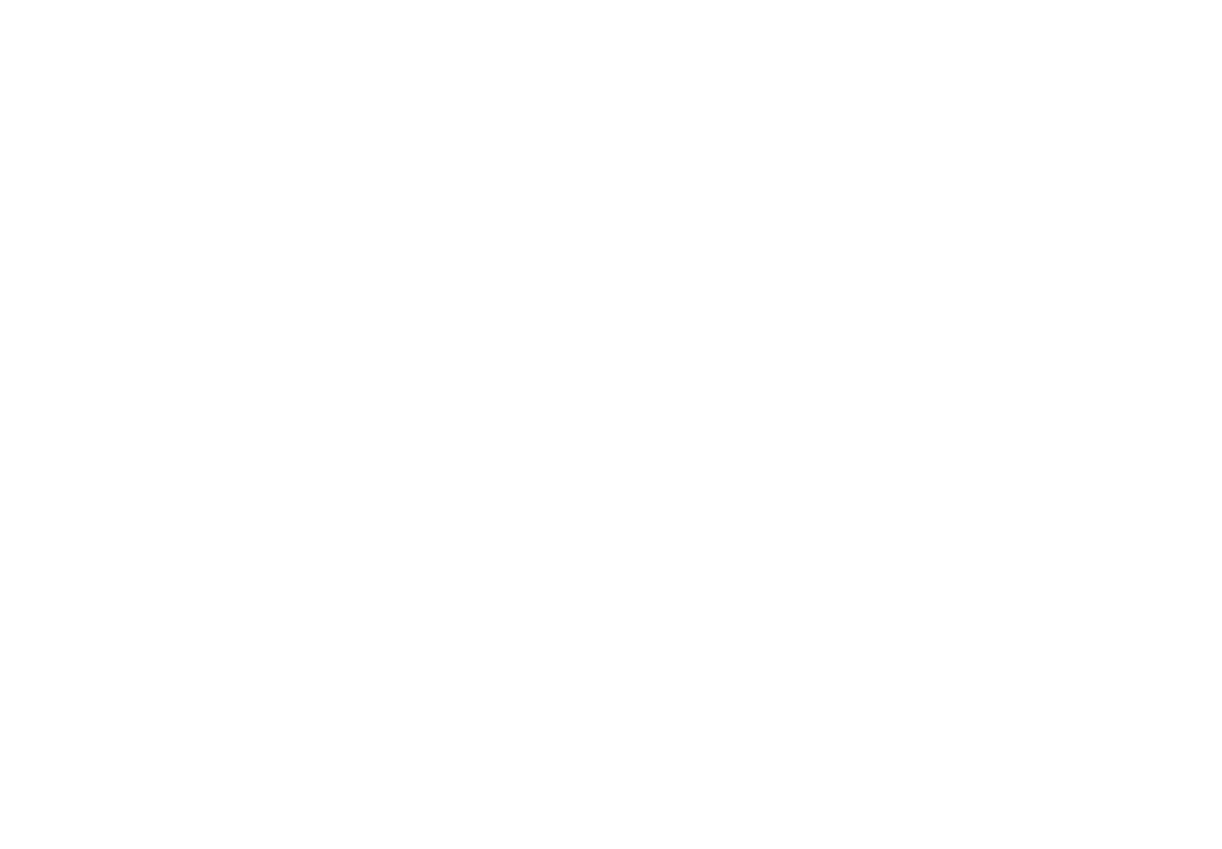 scroll, scrollTop: 0, scrollLeft: 0, axis: both 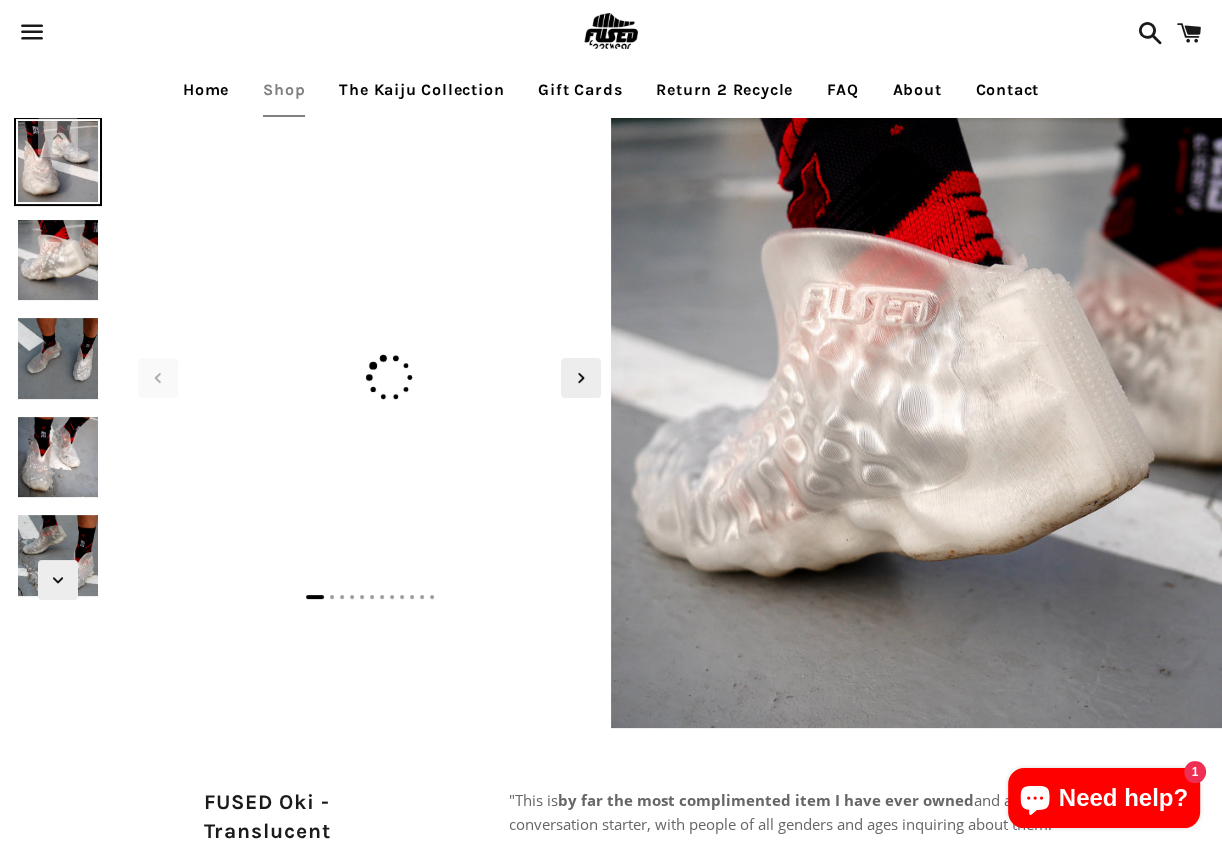 click at bounding box center [58, 260] 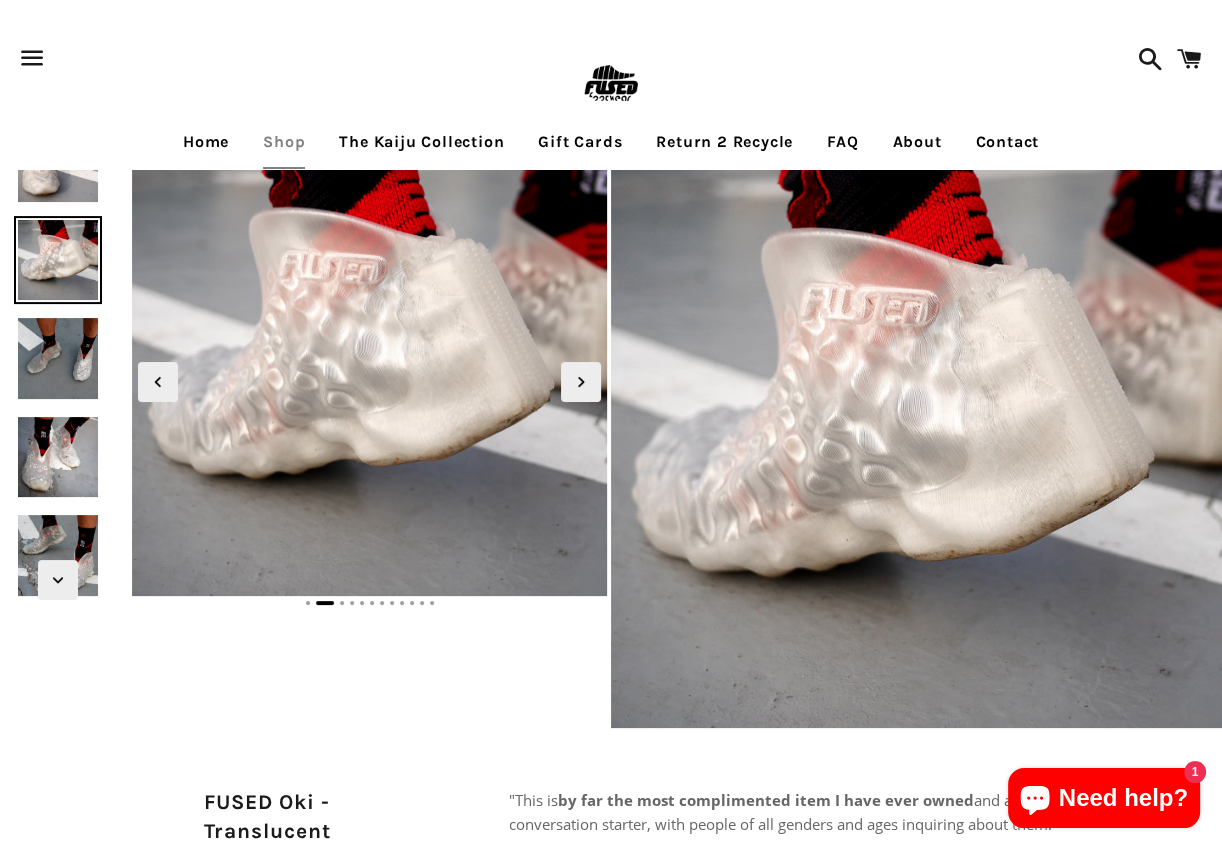 click at bounding box center (58, 358) 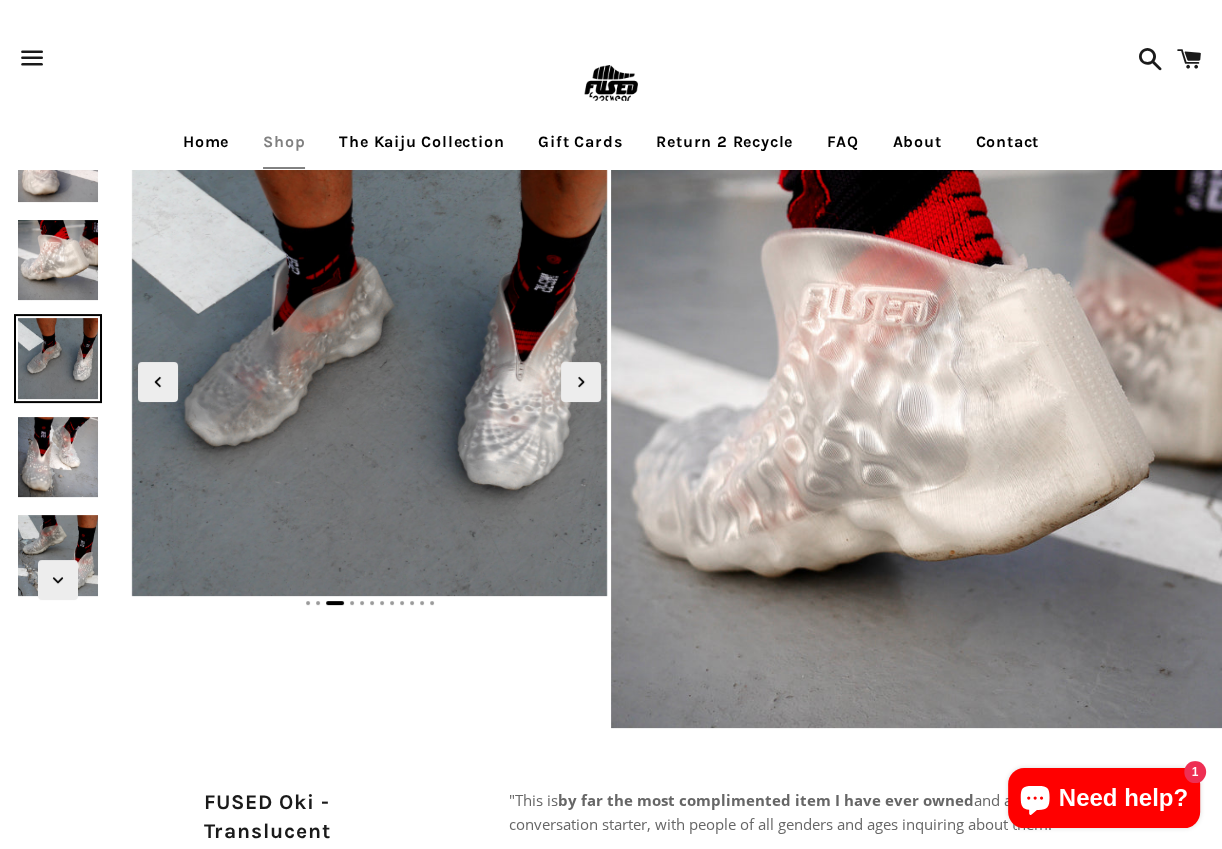 click at bounding box center (58, 457) 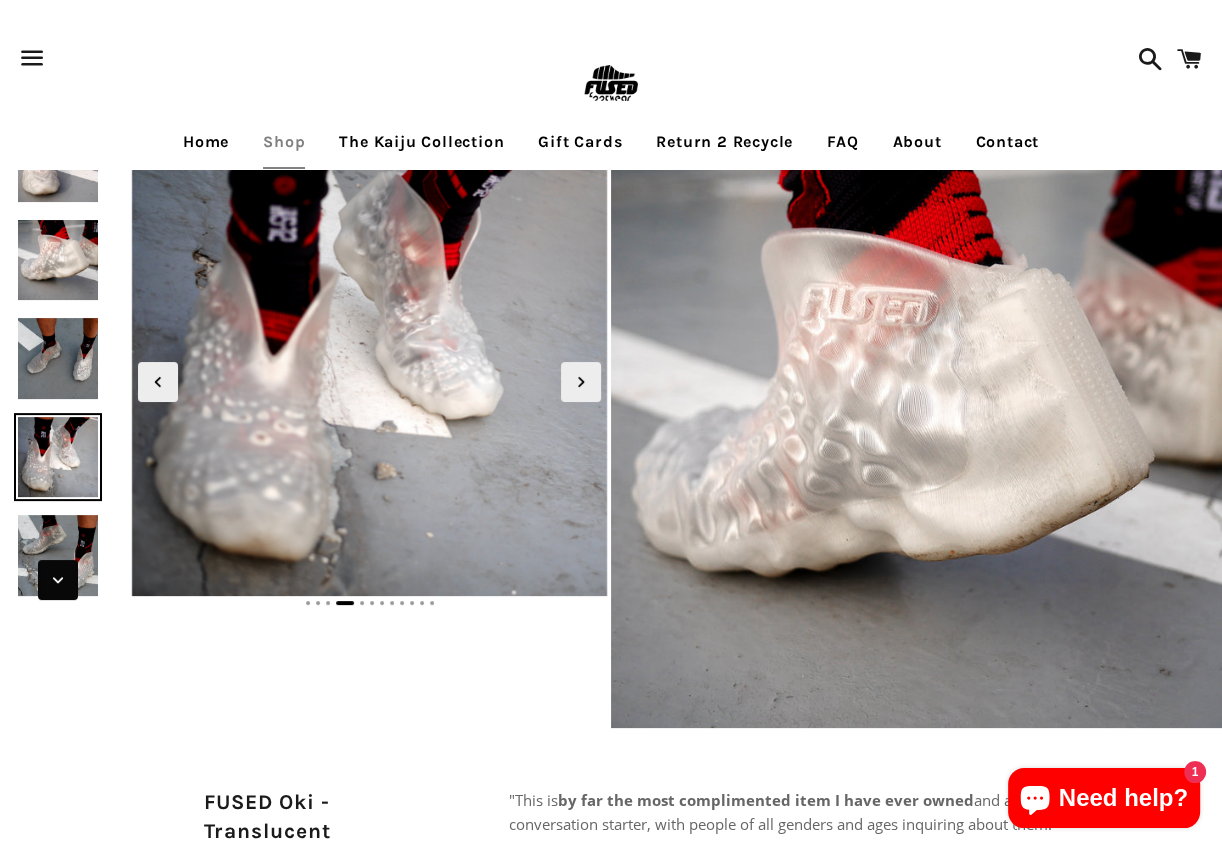 click at bounding box center [58, 580] 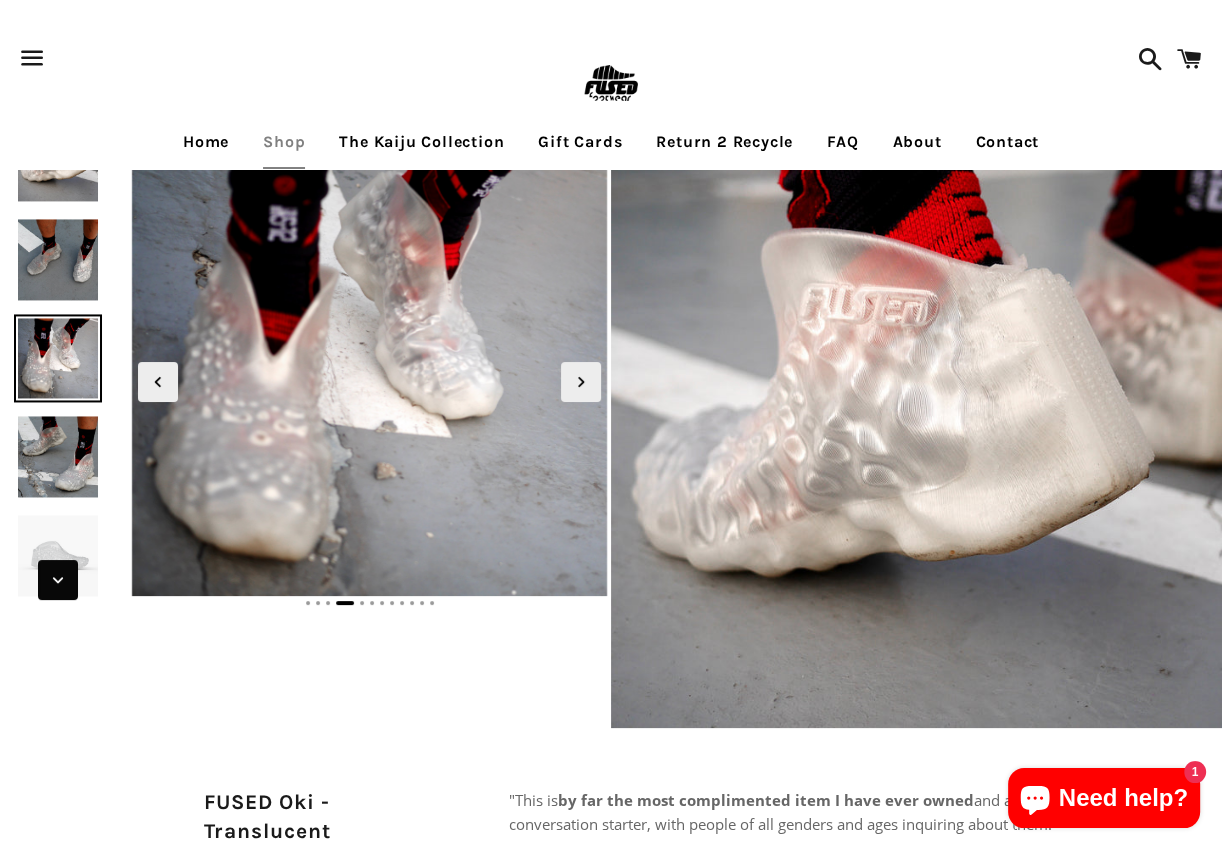 click at bounding box center [58, 580] 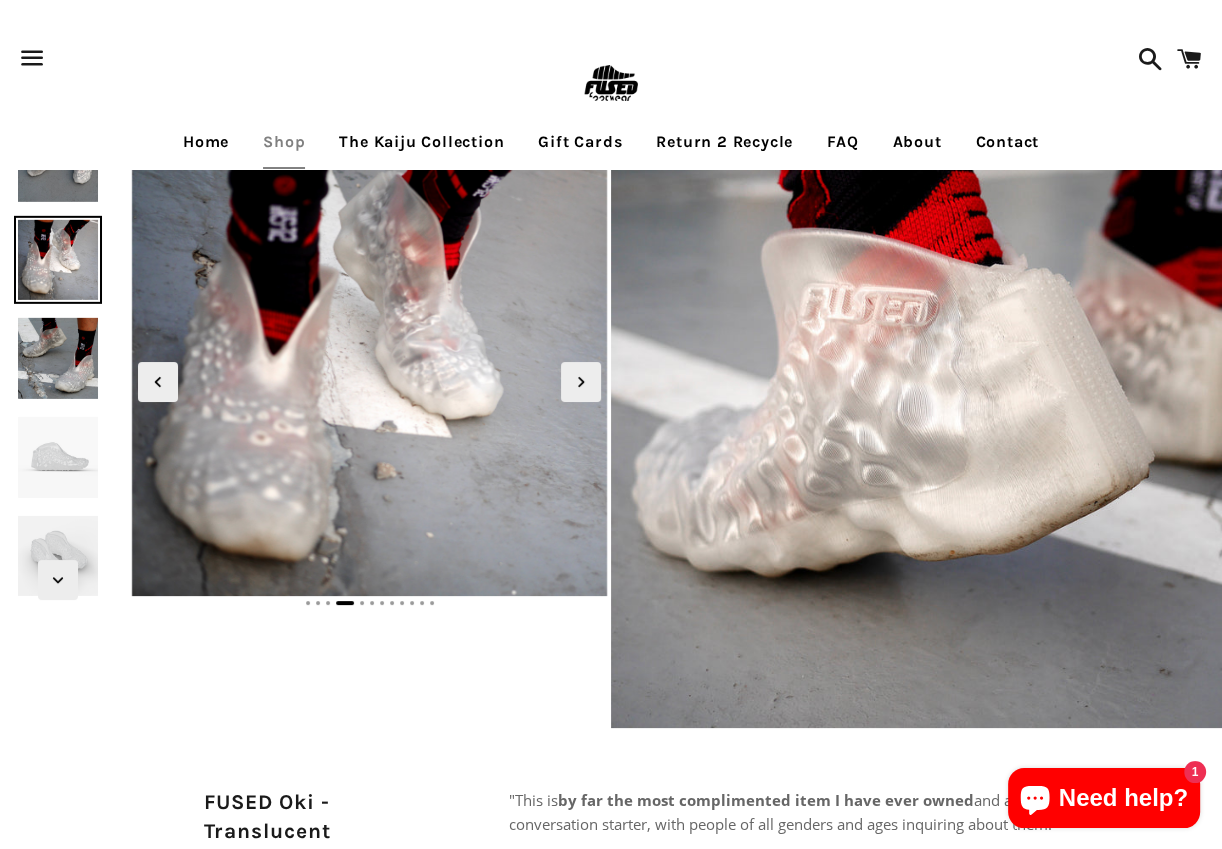 click at bounding box center (58, 457) 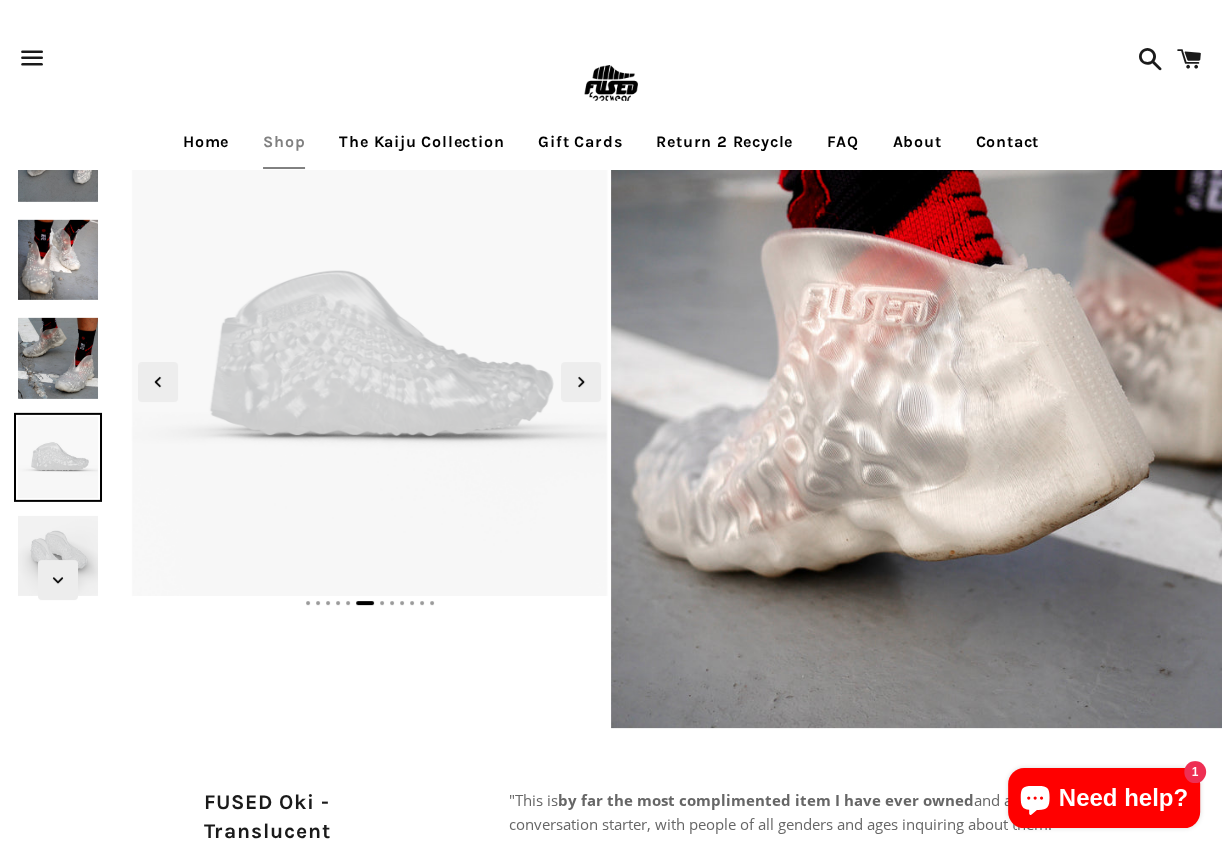 click on "The Kaiju Collection" at bounding box center (421, 142) 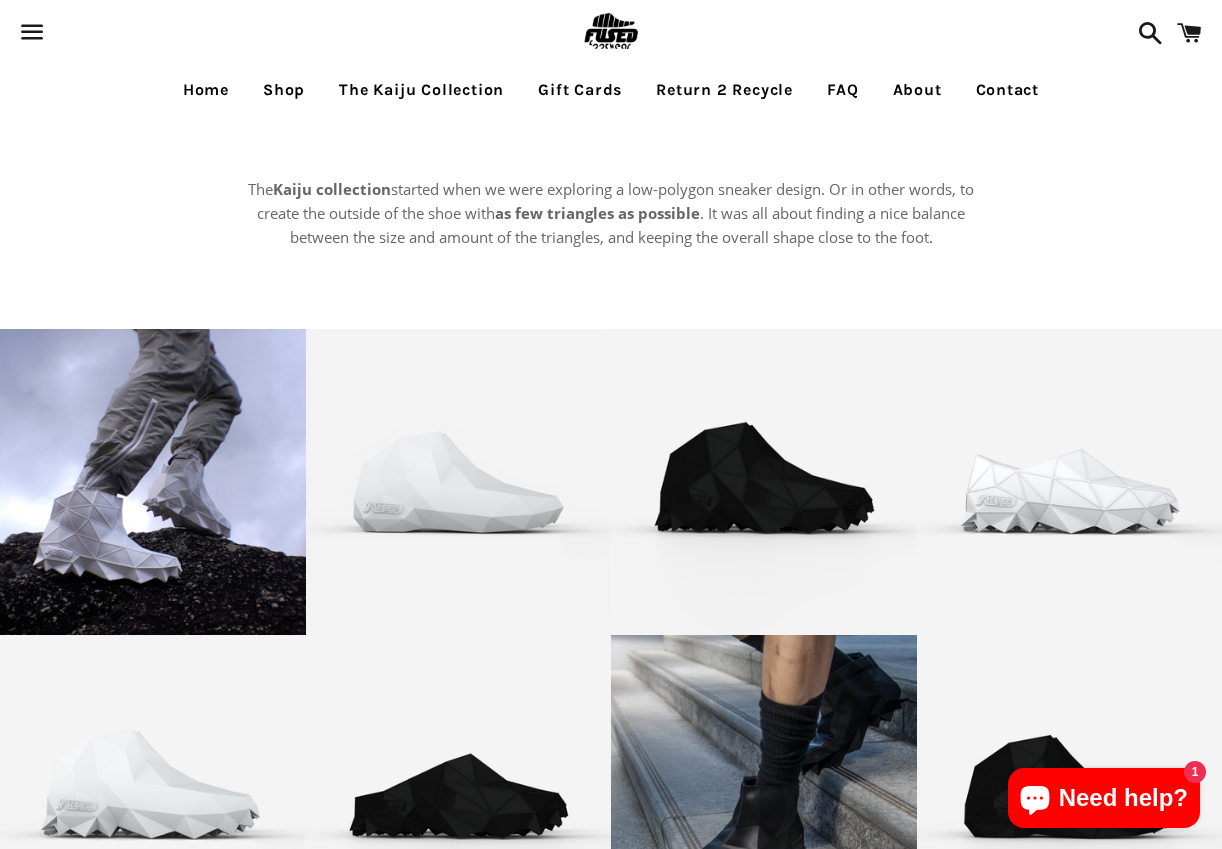 scroll, scrollTop: 0, scrollLeft: 0, axis: both 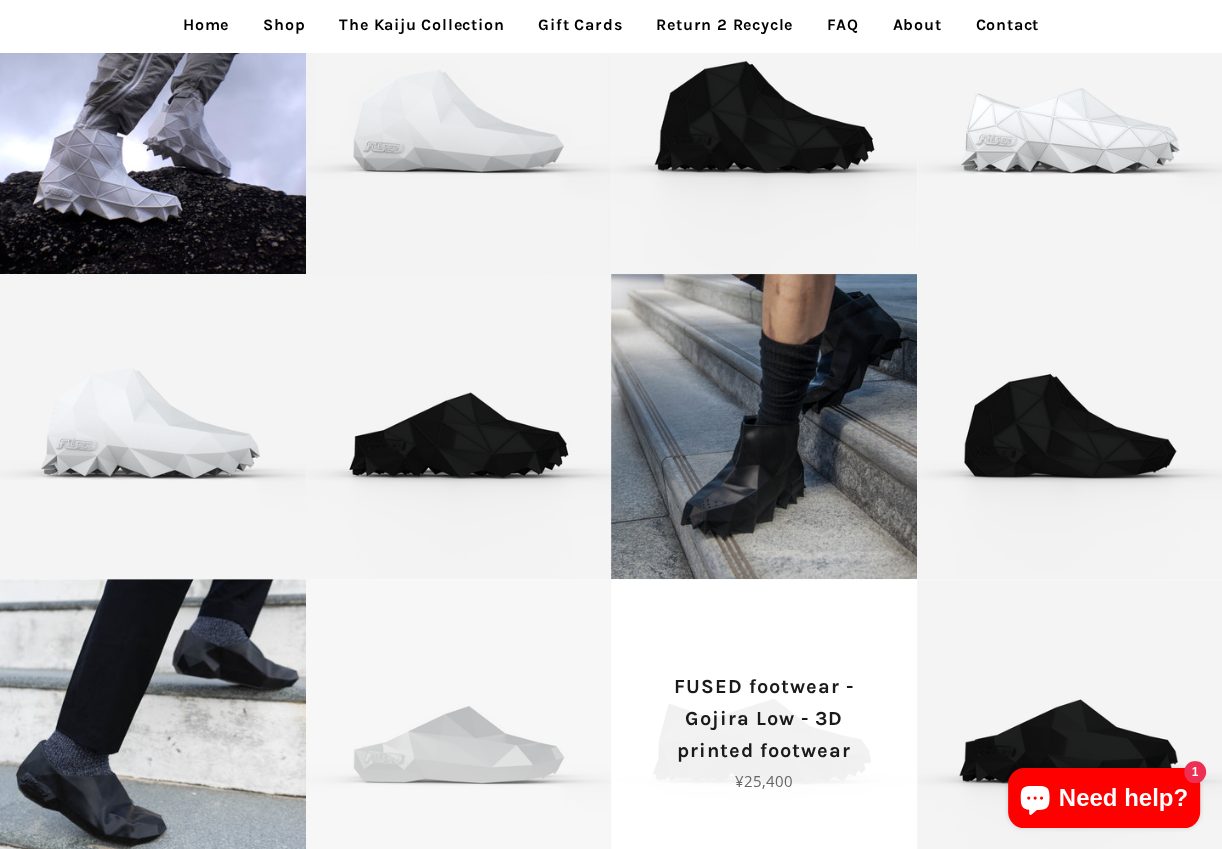 click on "FUSED footwear - Gojira Low - 3D printed footwear" at bounding box center (764, 719) 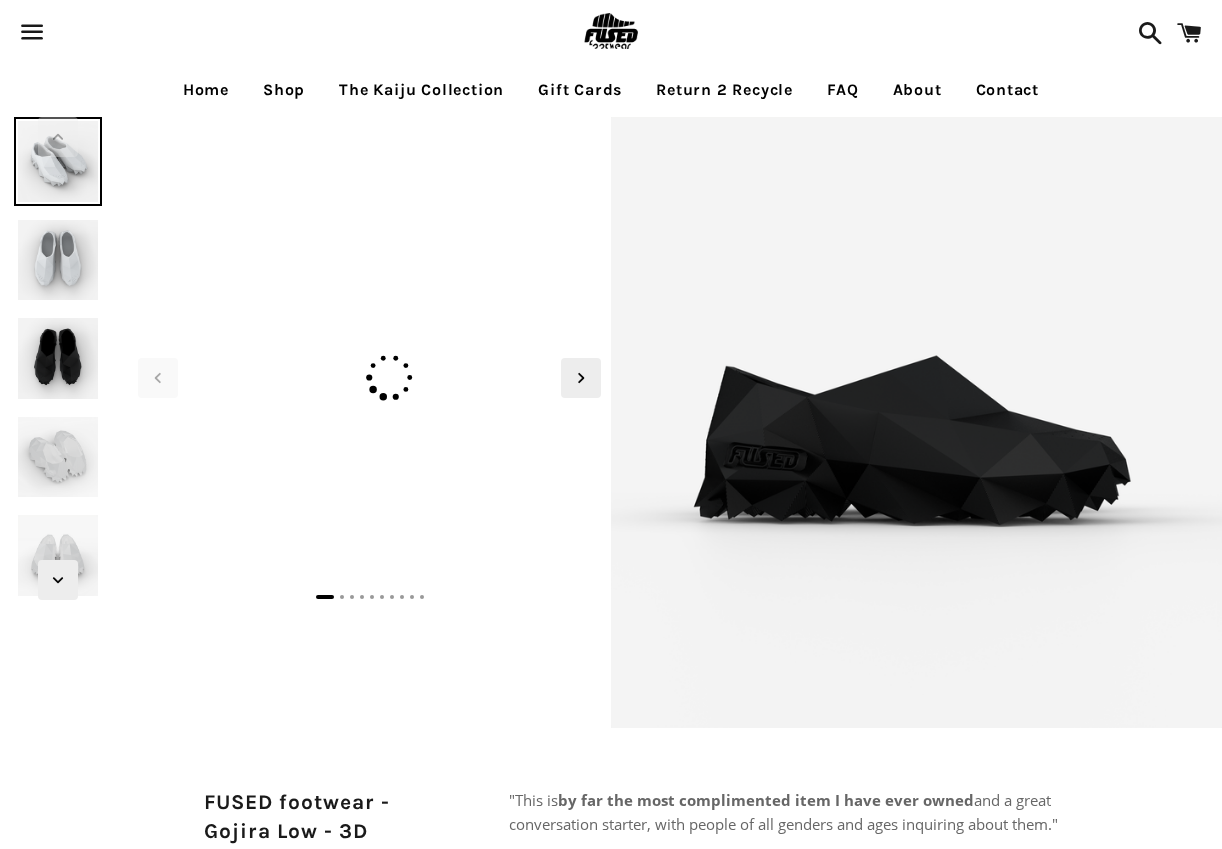scroll, scrollTop: 0, scrollLeft: 0, axis: both 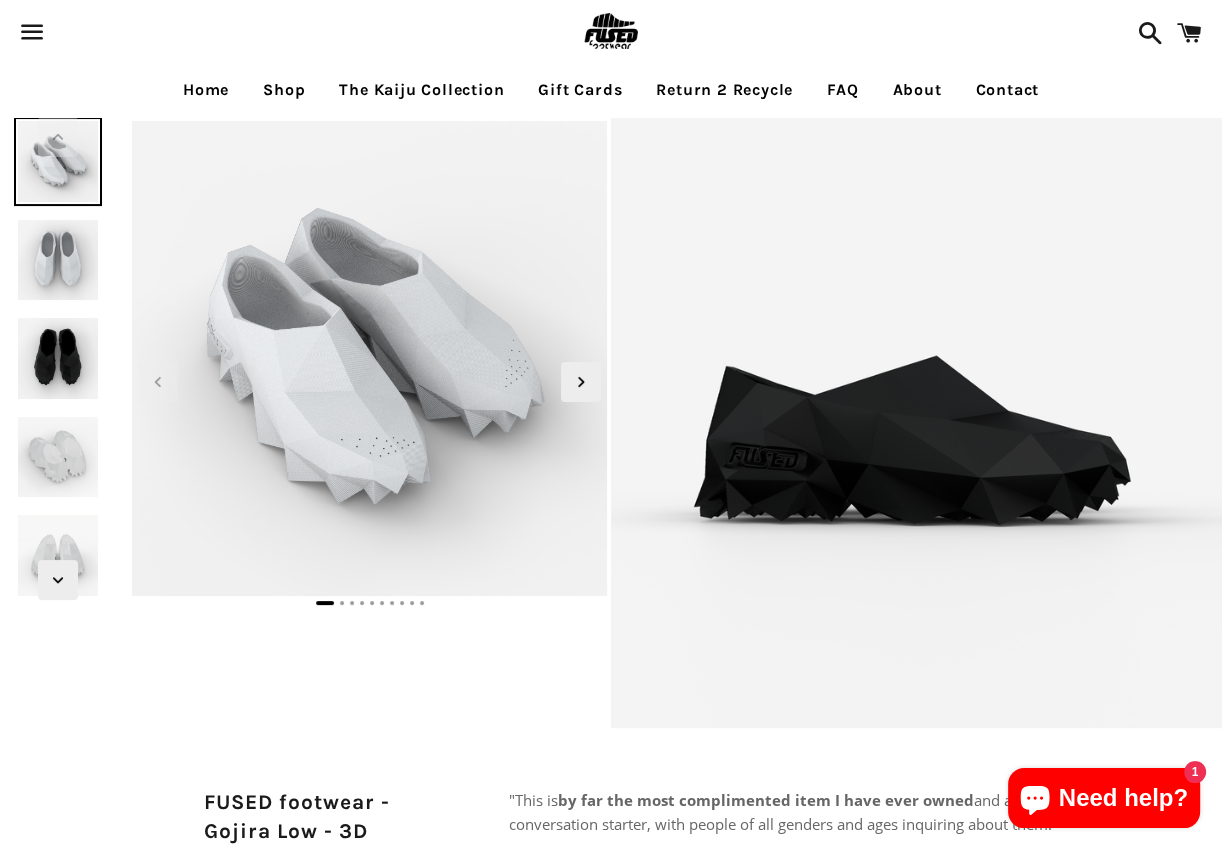 click at bounding box center [58, 260] 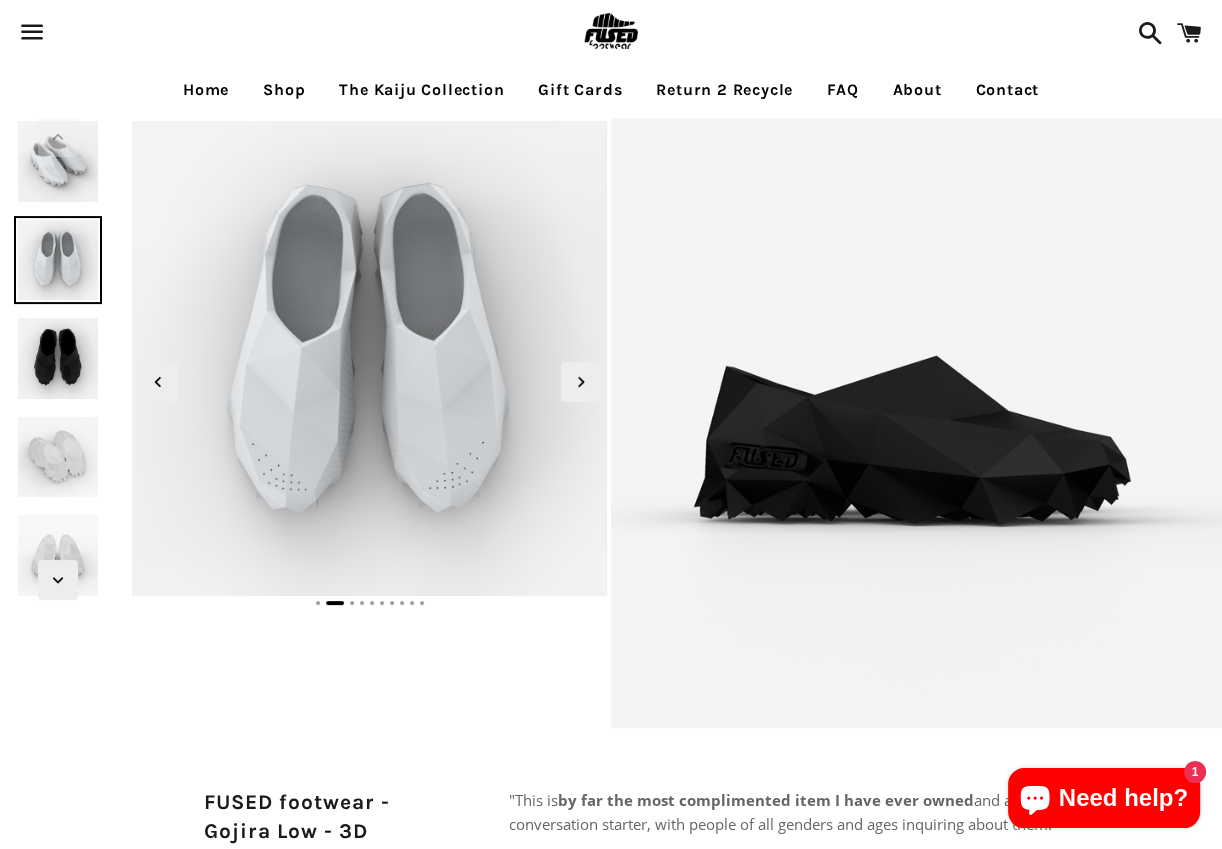 click at bounding box center (58, 358) 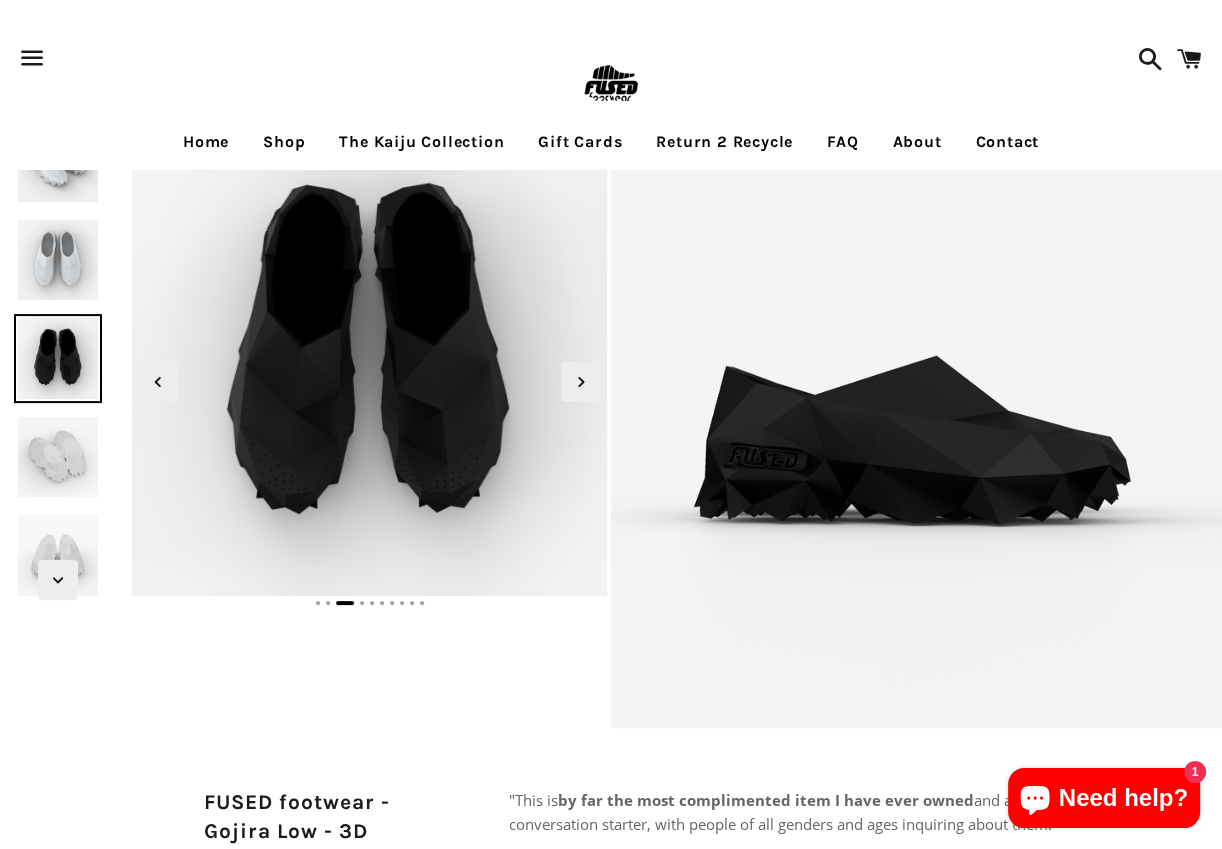 click at bounding box center [58, 457] 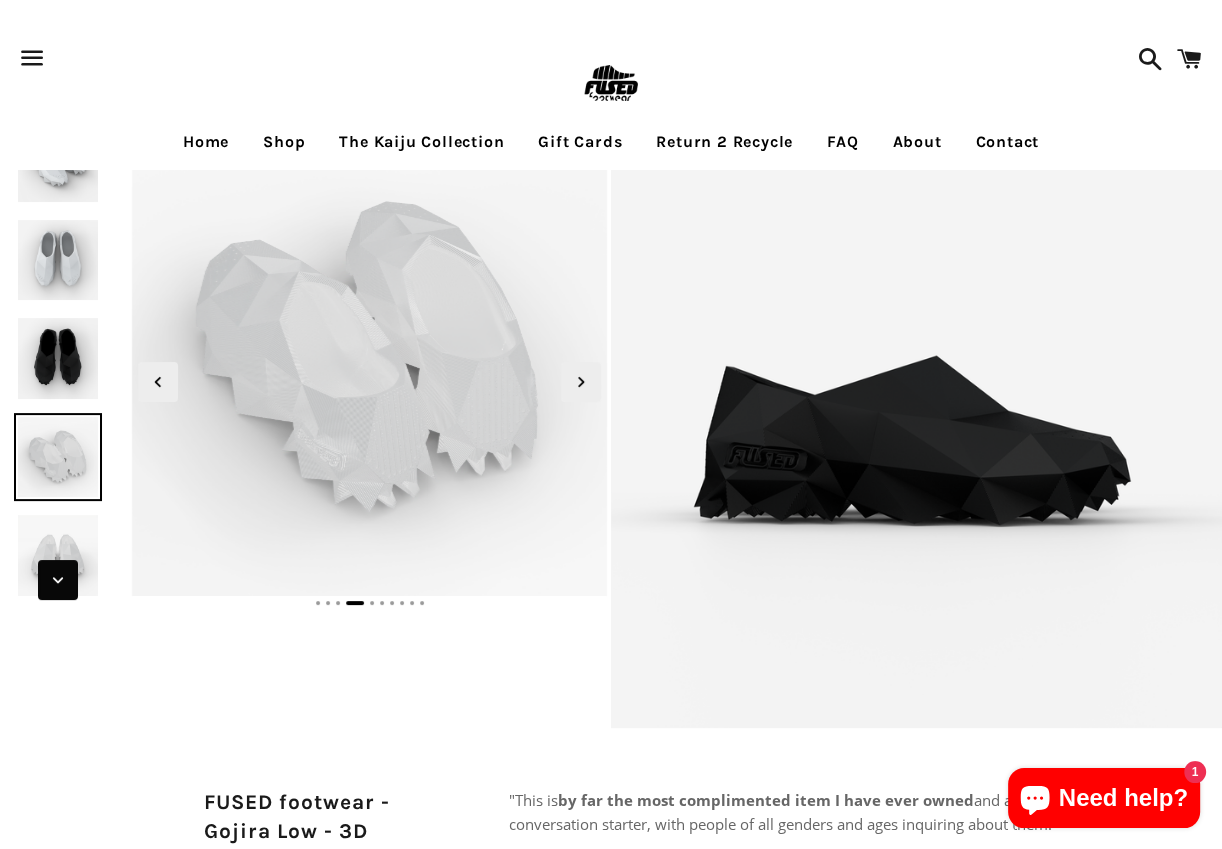 click at bounding box center (58, 580) 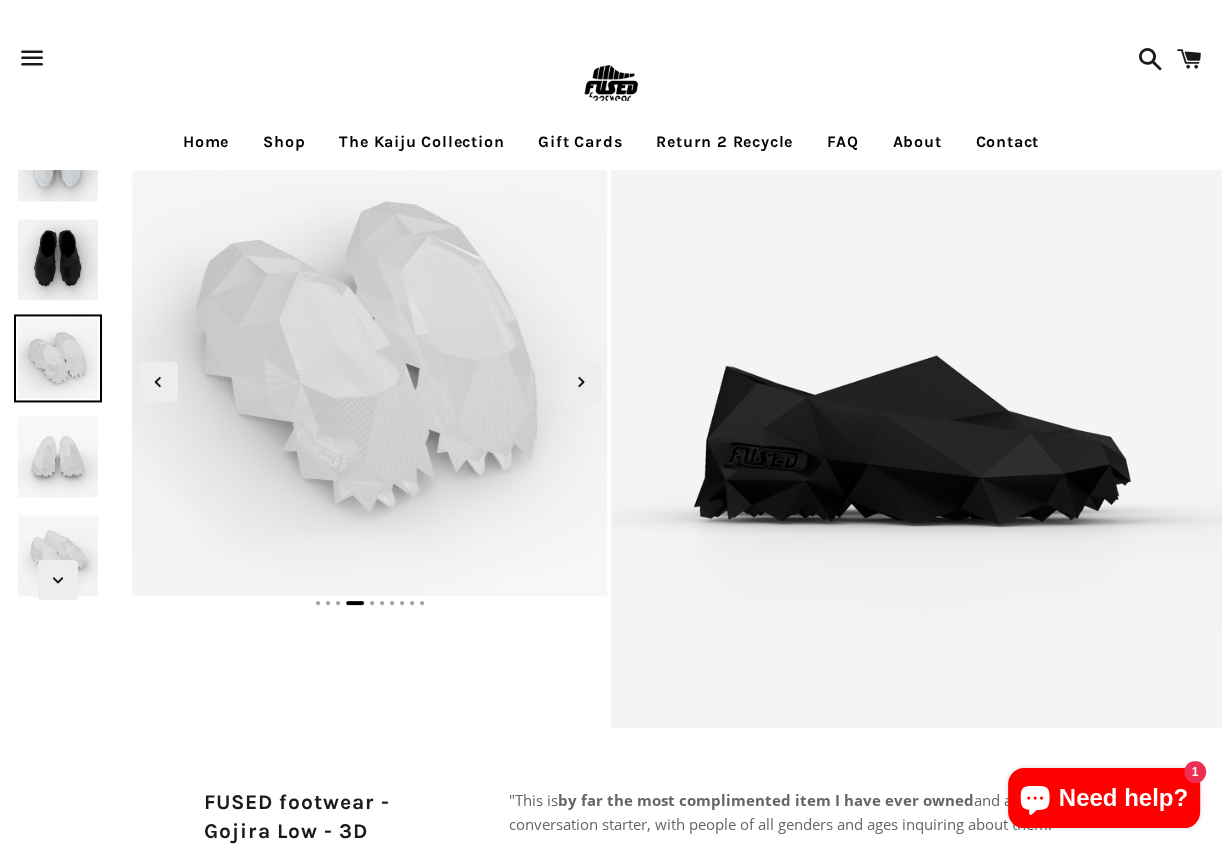 click at bounding box center [58, 555] 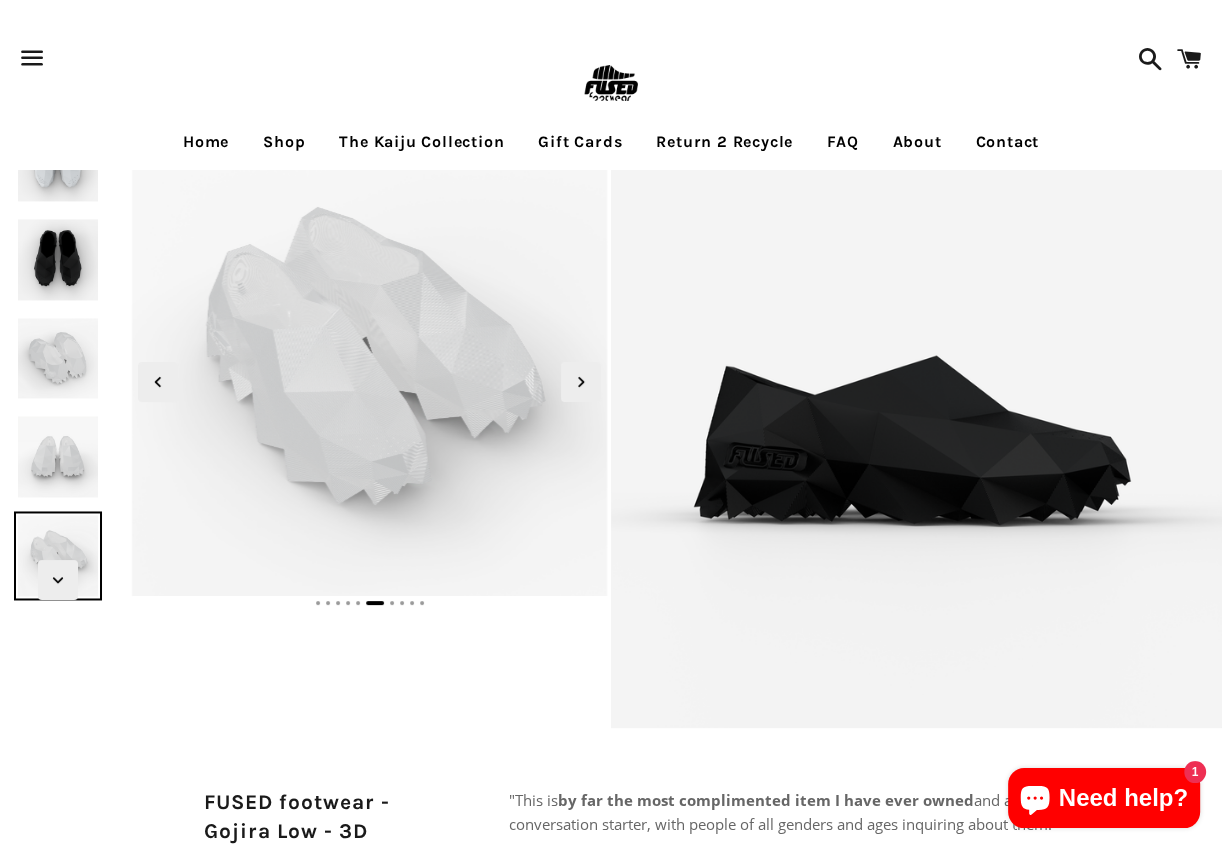 click at bounding box center [58, 457] 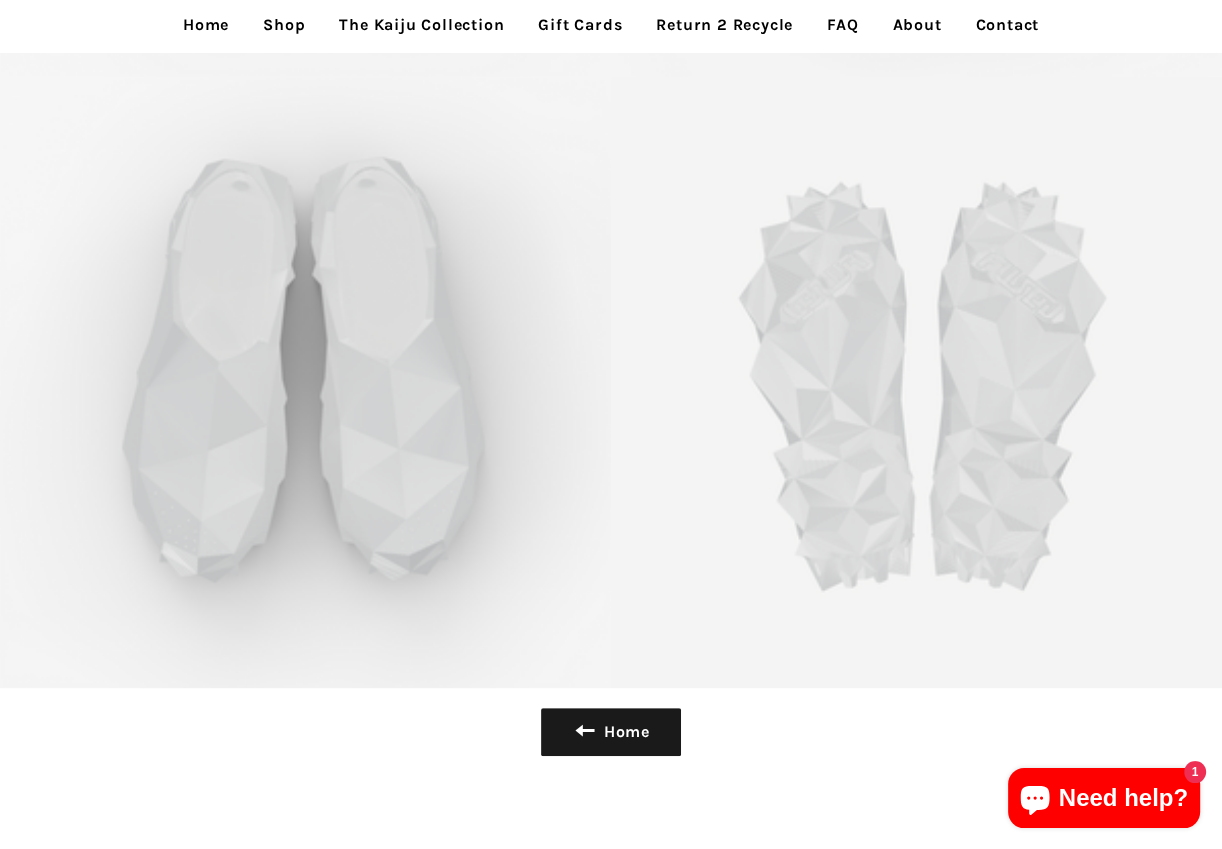 scroll, scrollTop: 7085, scrollLeft: 0, axis: vertical 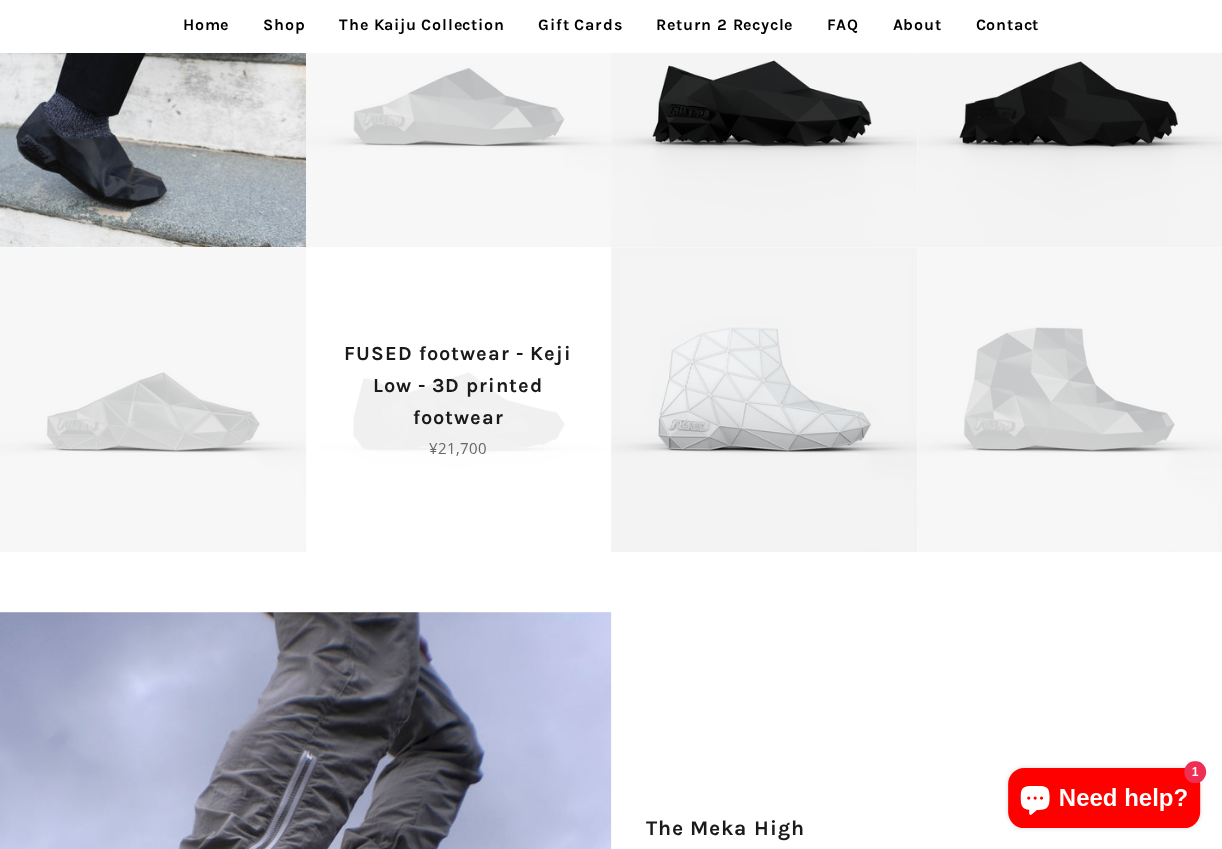 click on "FUSED footwear - Keji Low - 3D printed footwear" at bounding box center [459, 386] 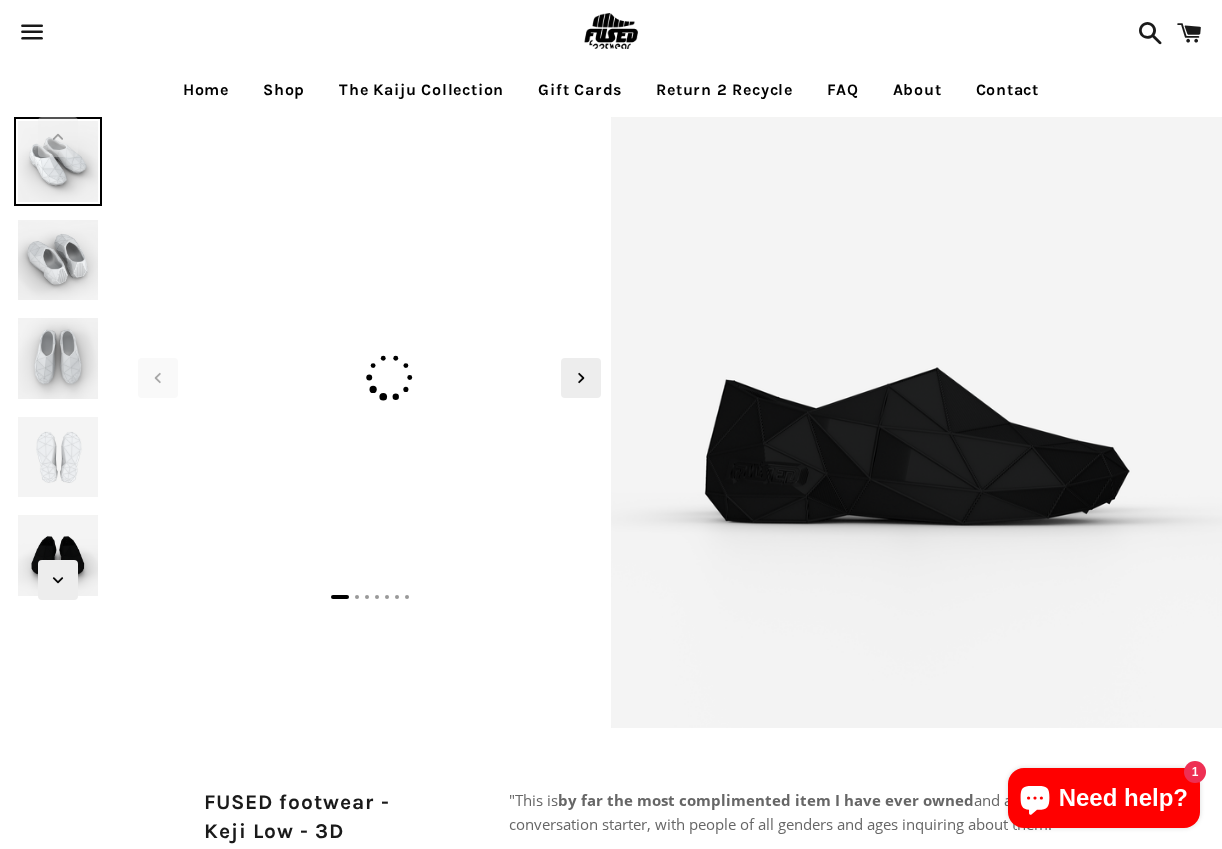 scroll, scrollTop: 0, scrollLeft: 0, axis: both 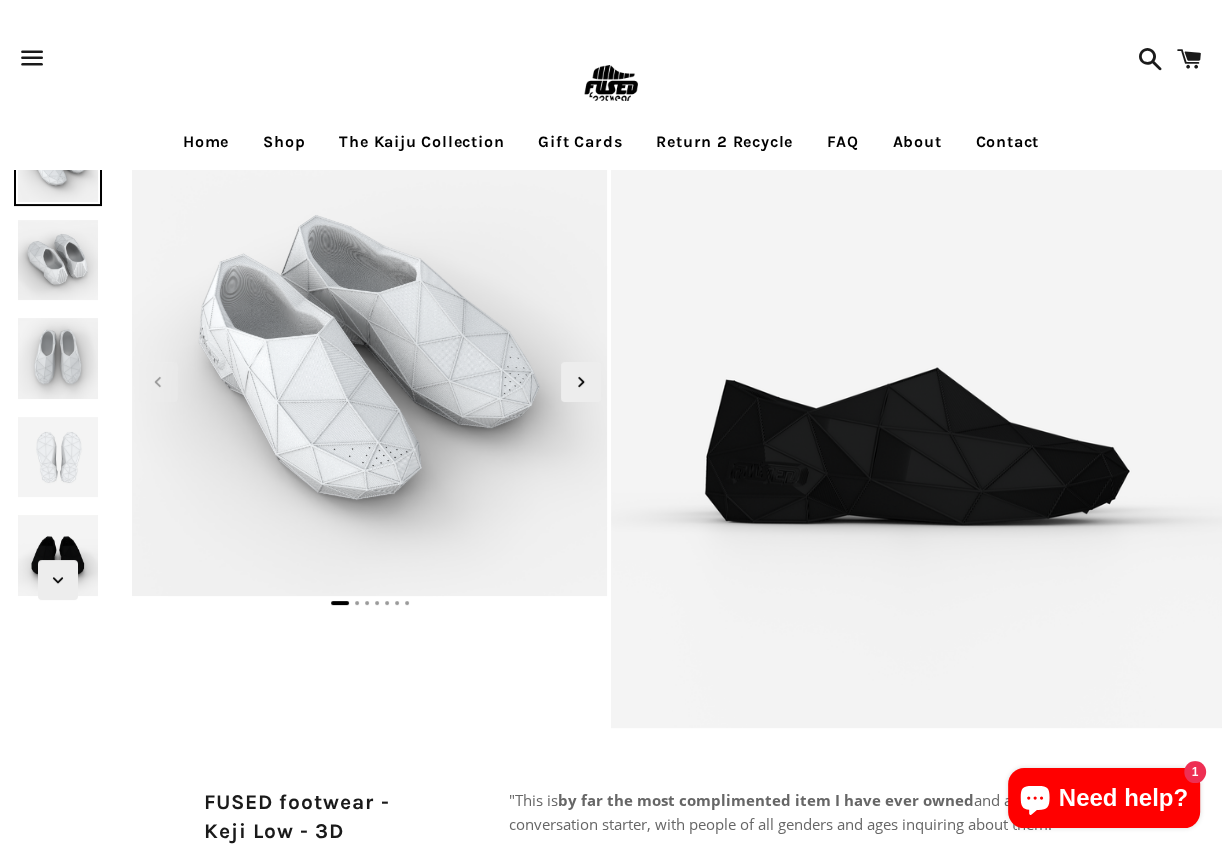 click at bounding box center [58, 260] 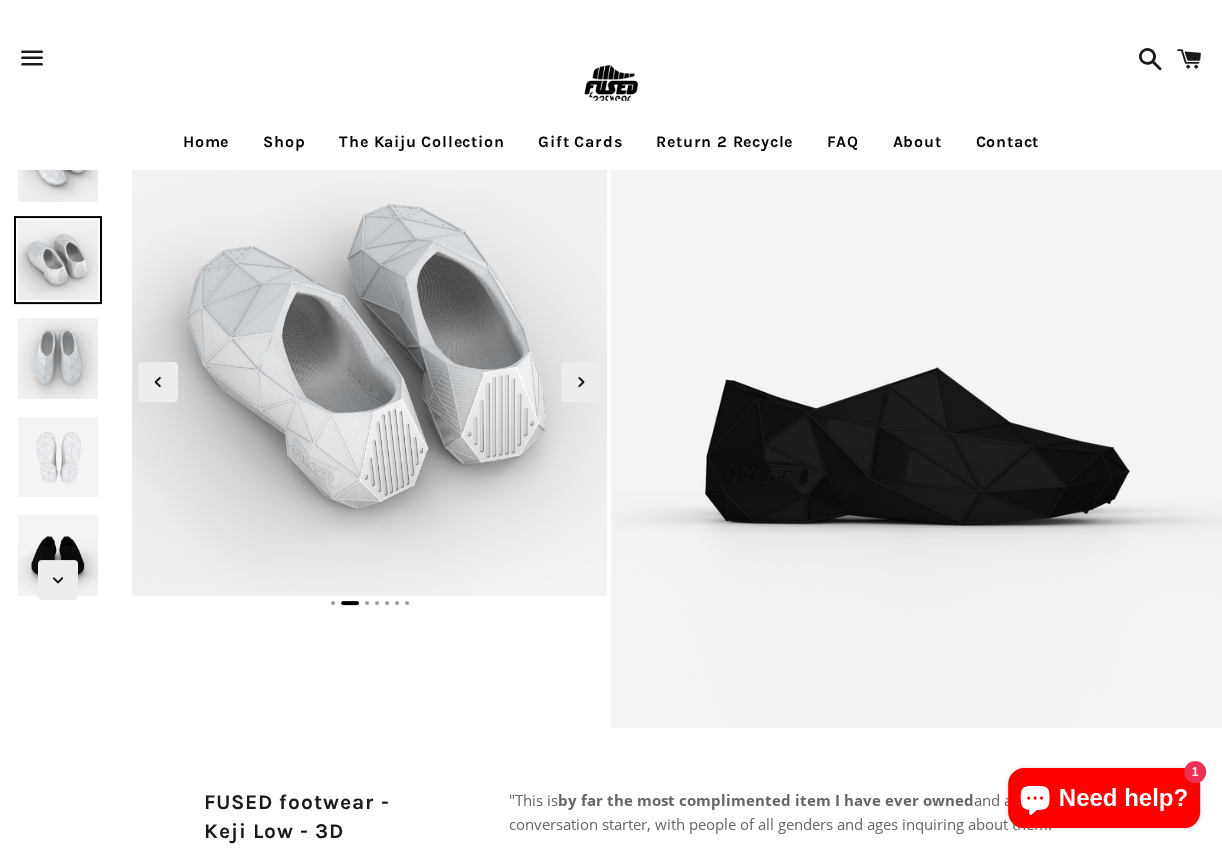 click at bounding box center (58, 555) 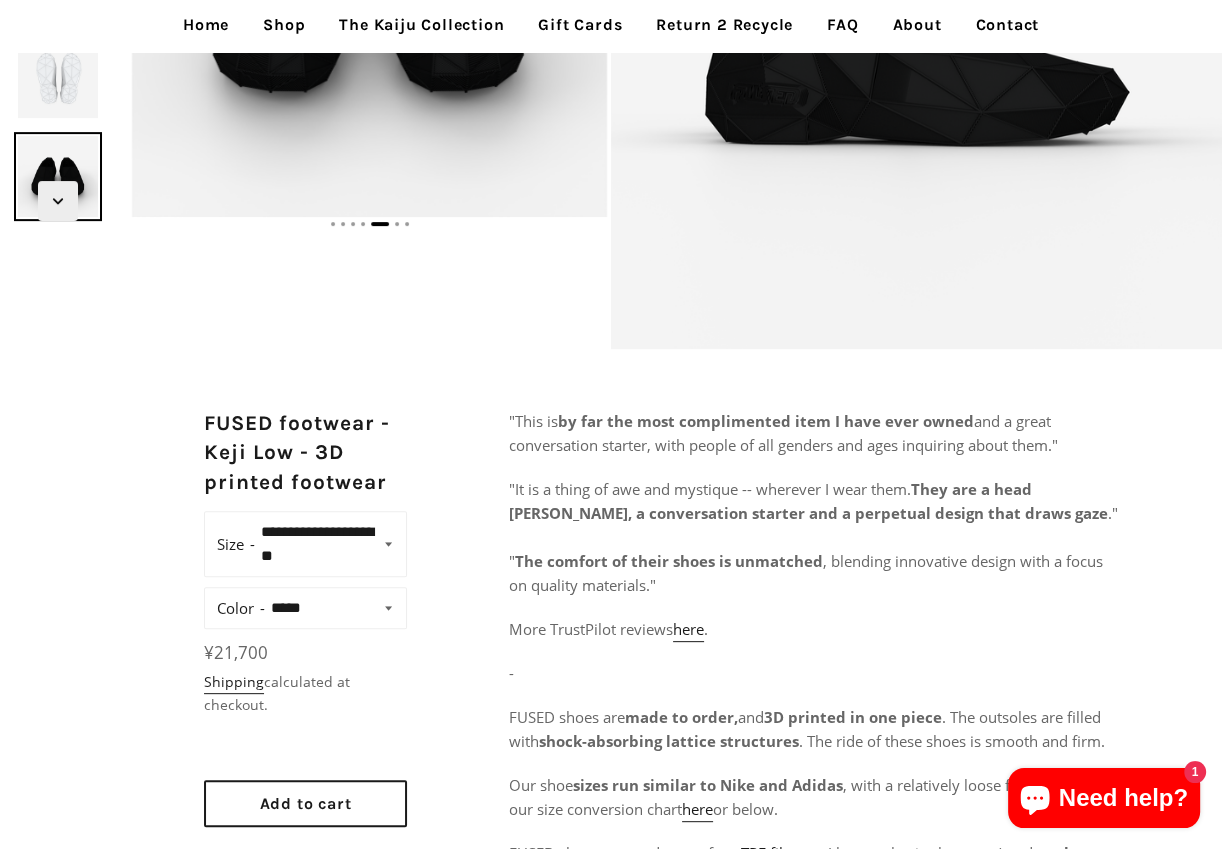 scroll, scrollTop: 380, scrollLeft: 0, axis: vertical 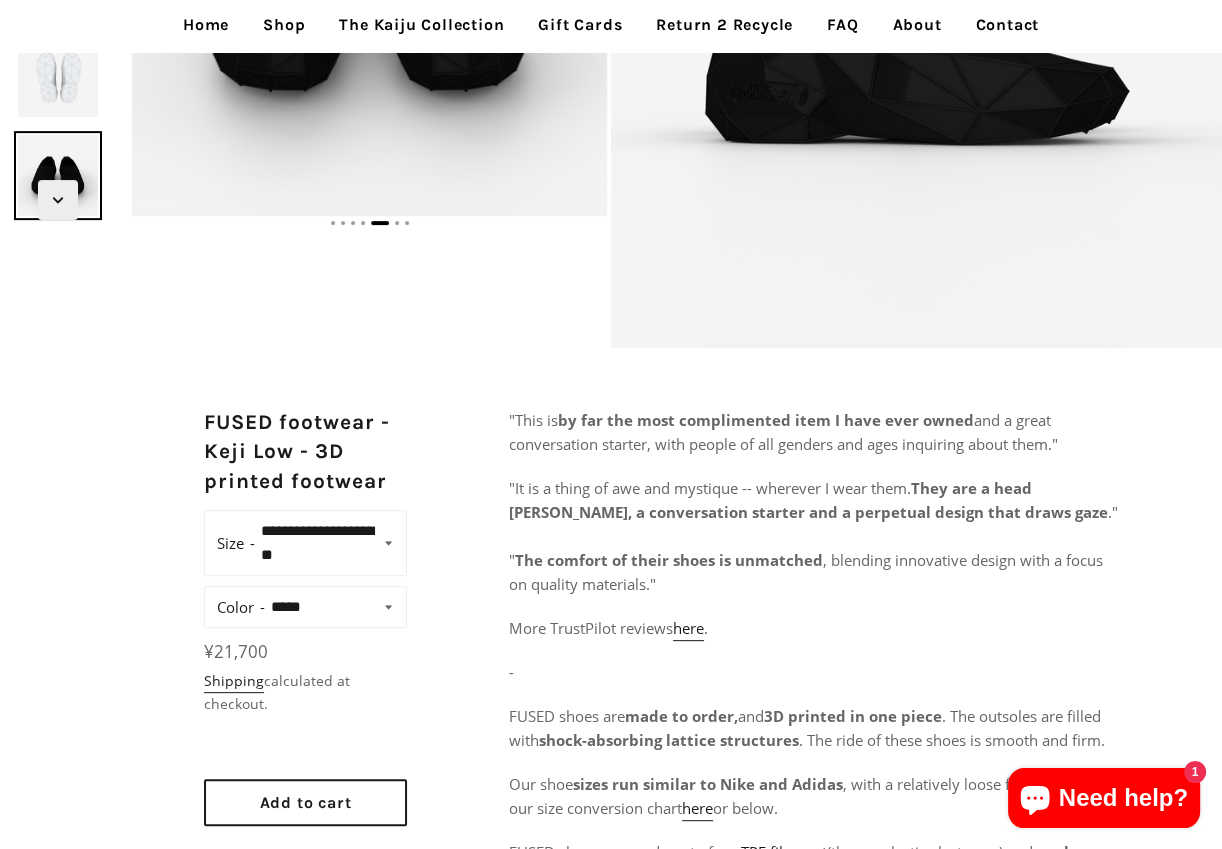 click on "**********" at bounding box center [329, 543] 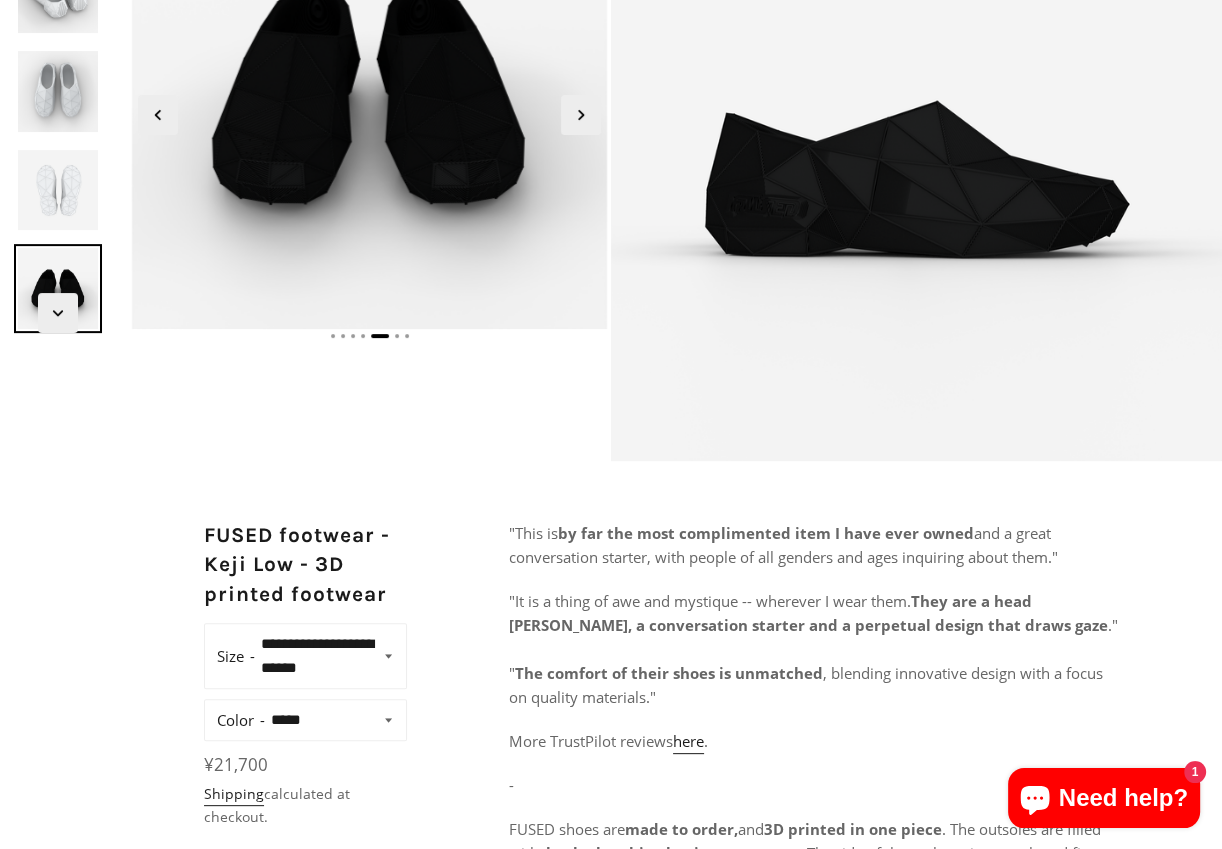scroll, scrollTop: 0, scrollLeft: 0, axis: both 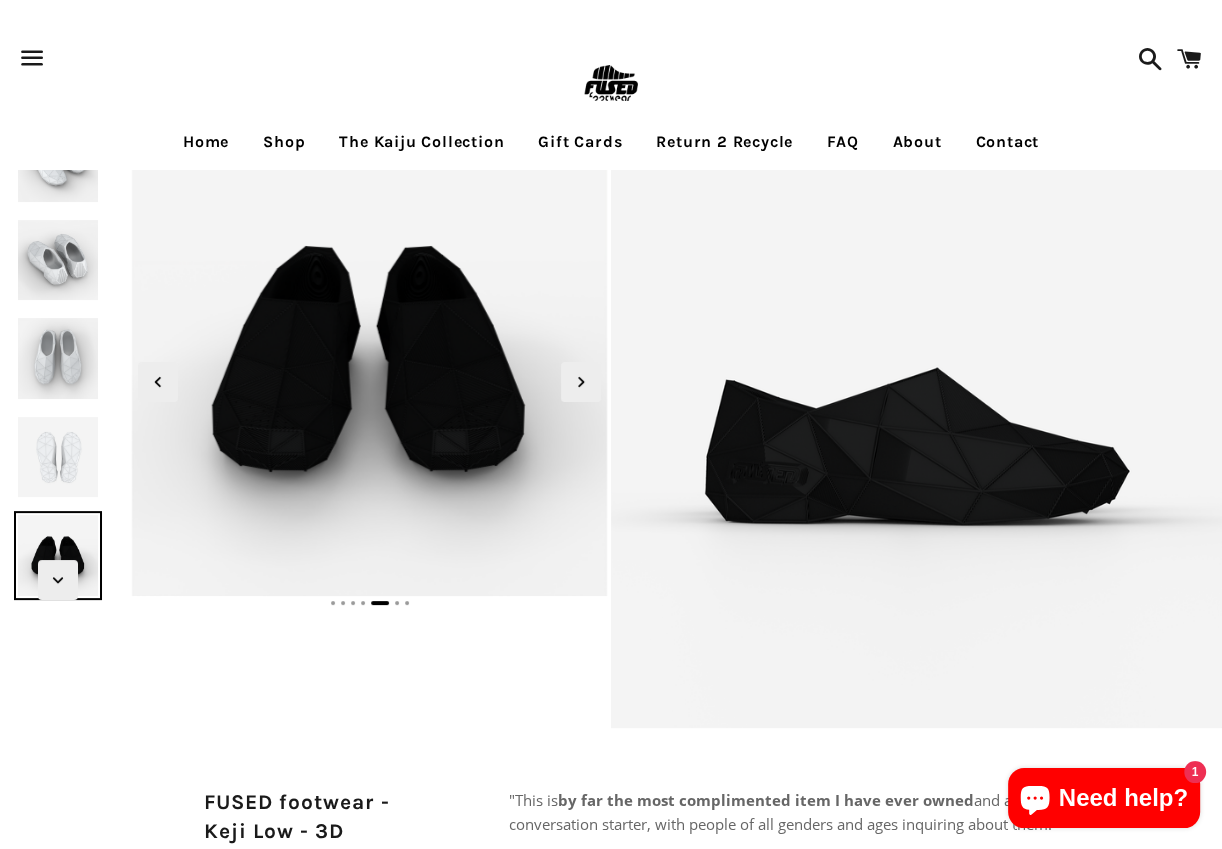 click at bounding box center [58, 358] 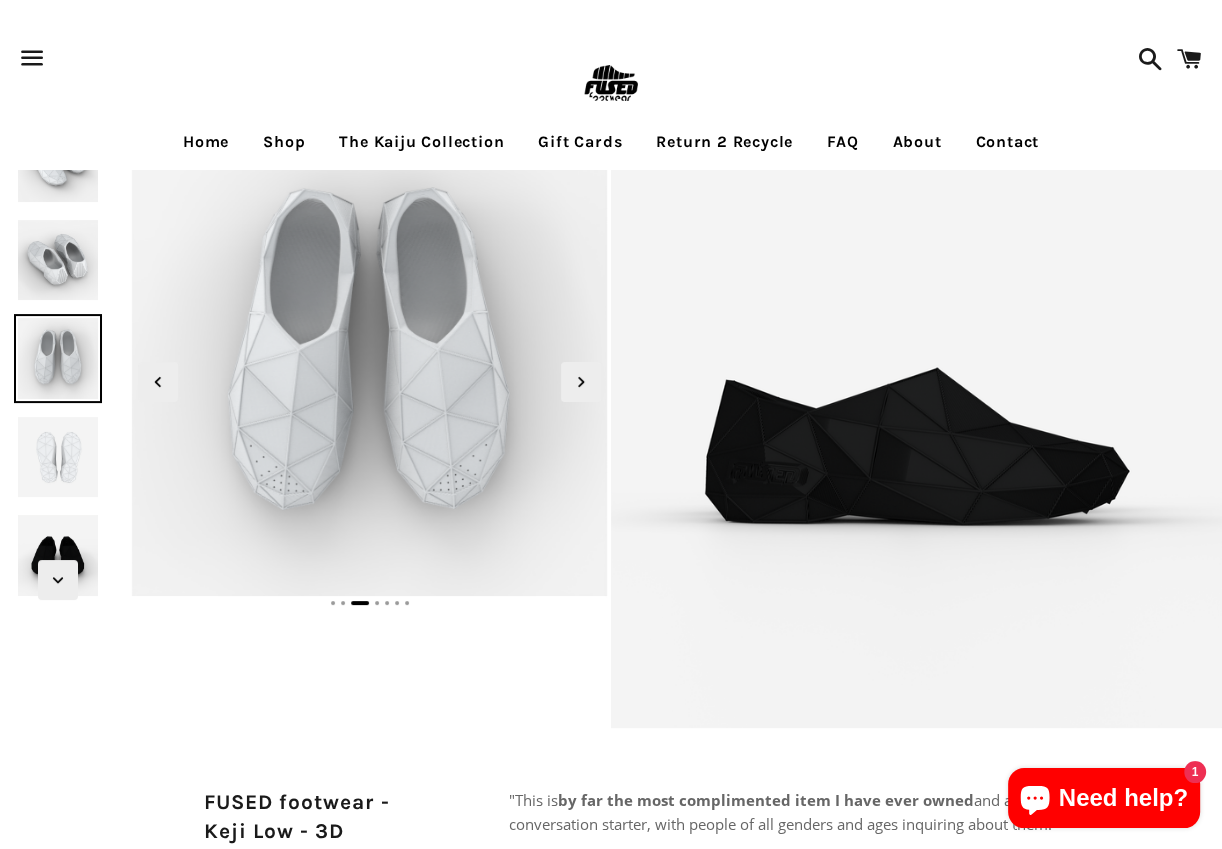 click at bounding box center (58, 457) 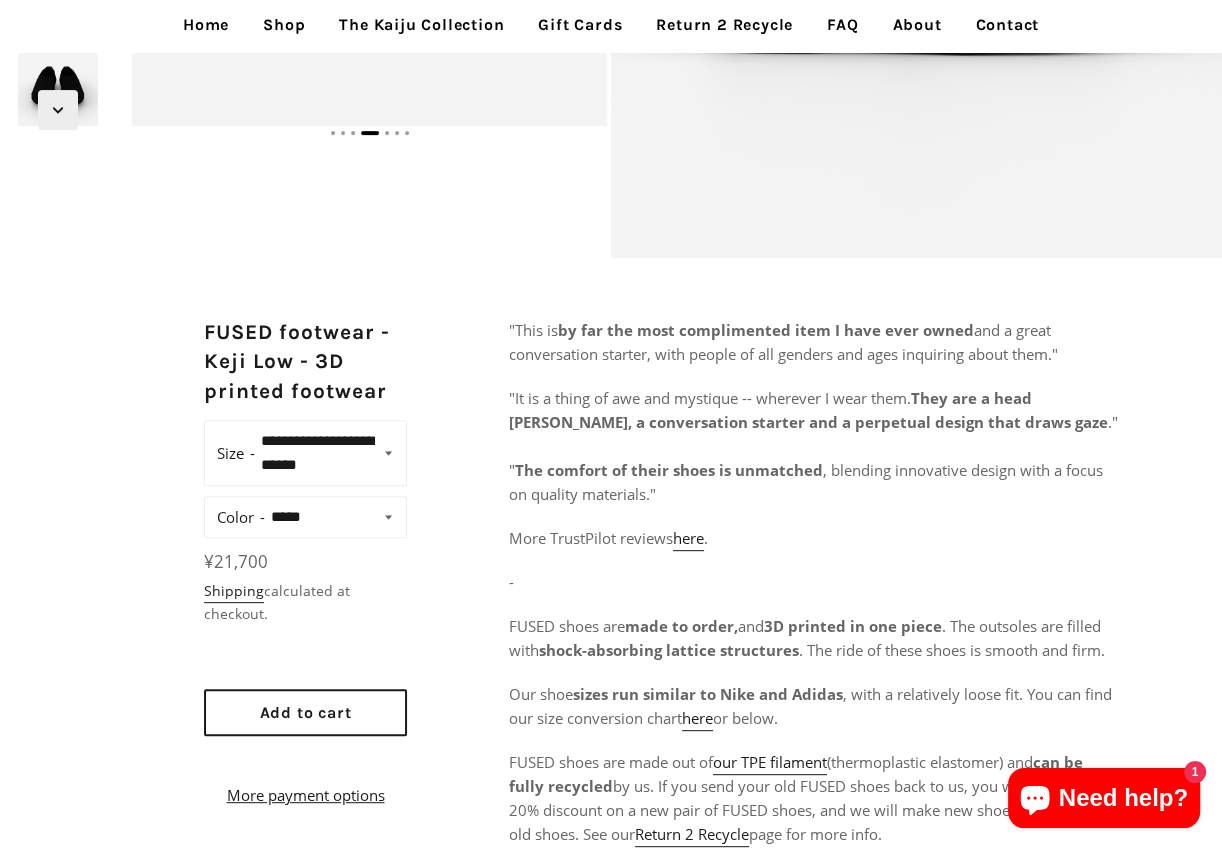 scroll, scrollTop: 484, scrollLeft: 0, axis: vertical 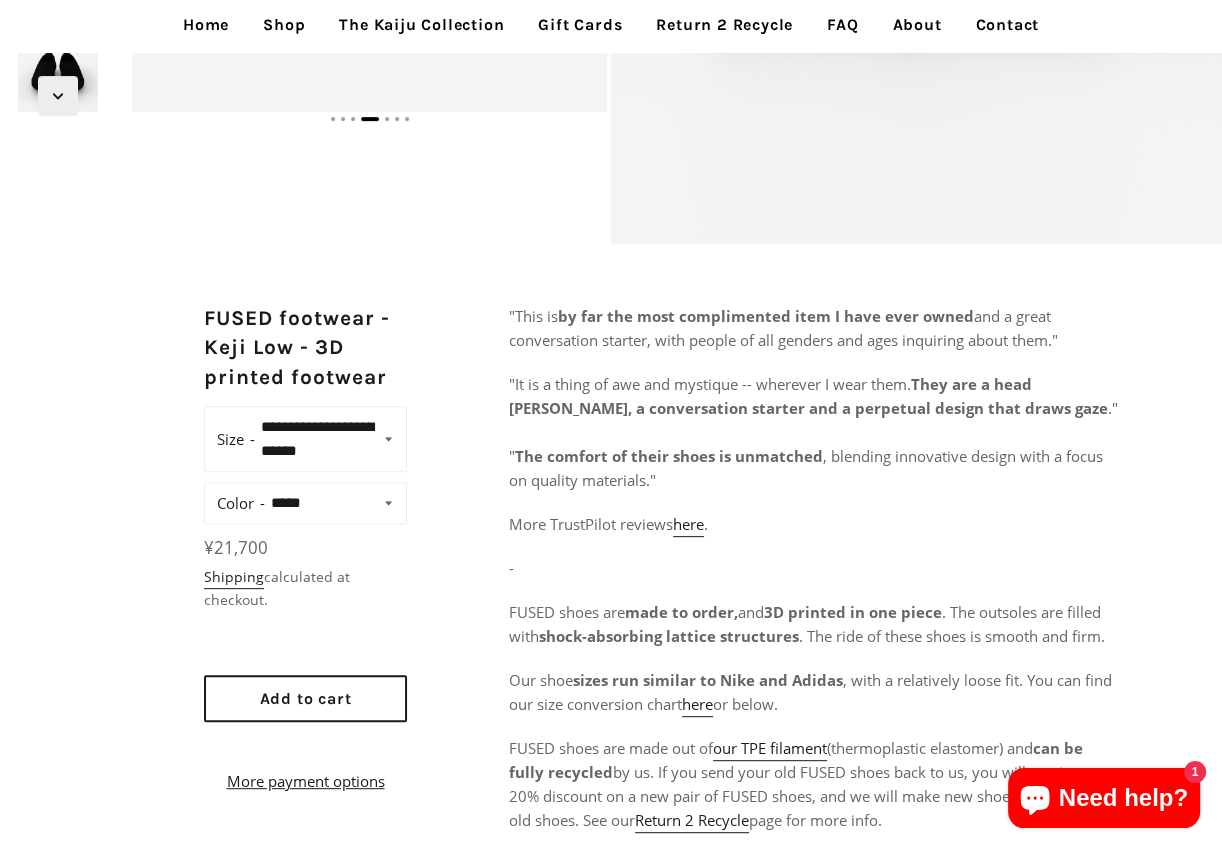 click on "**********" at bounding box center [334, 503] 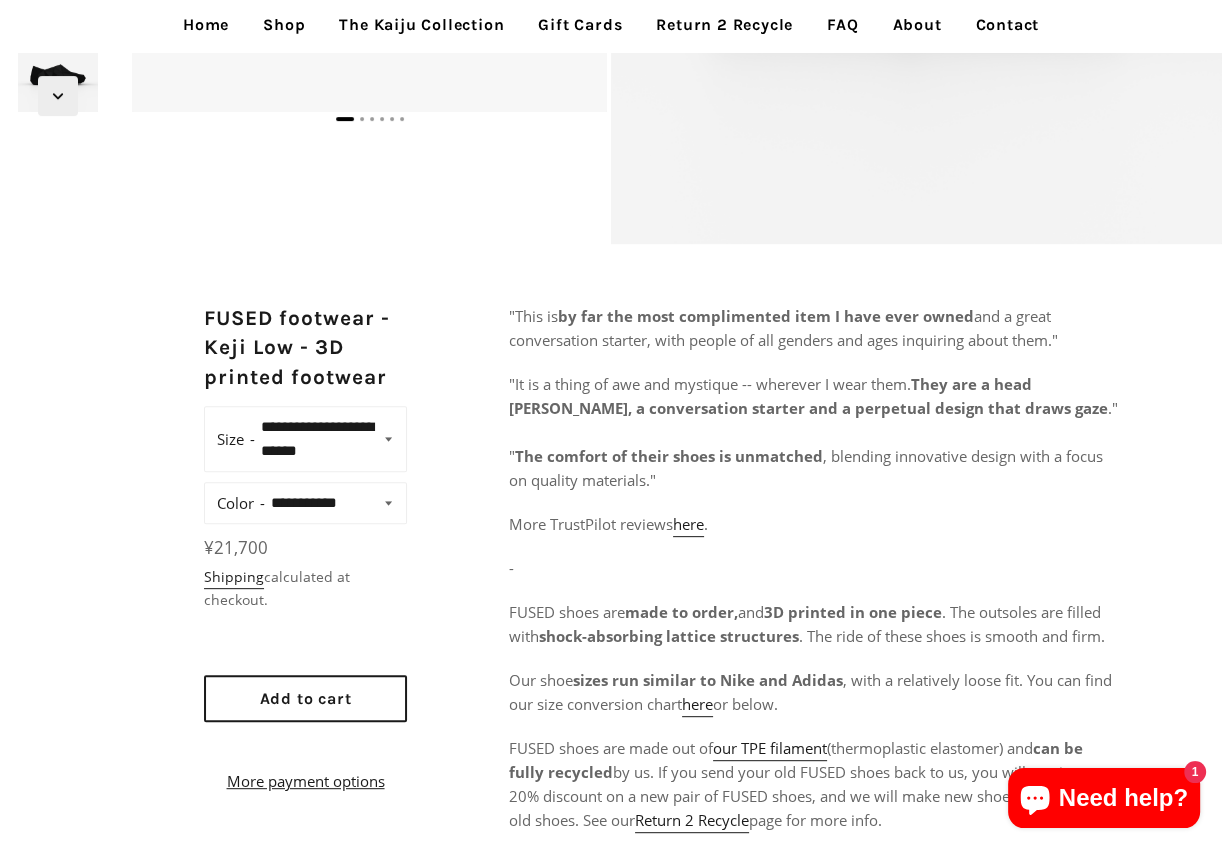 click on "**********" at bounding box center (334, 503) 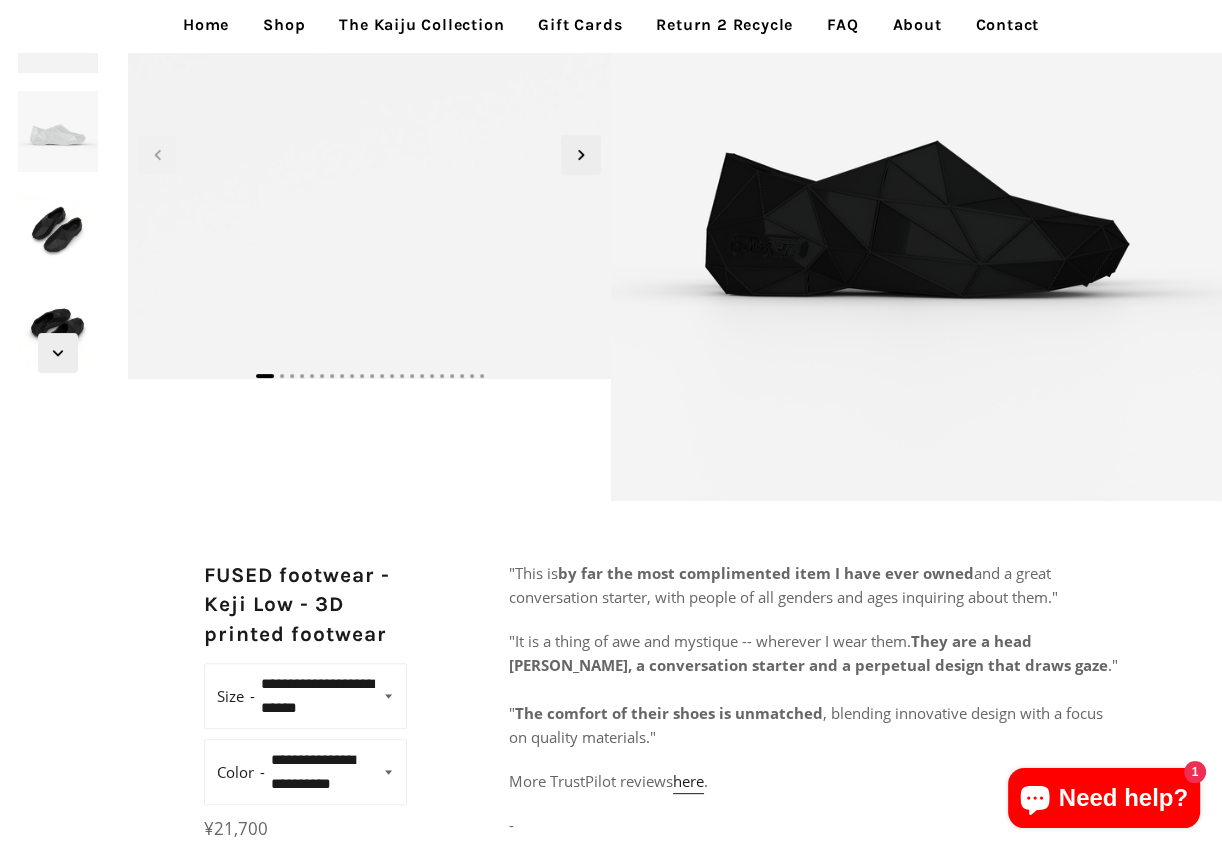 scroll, scrollTop: 0, scrollLeft: 0, axis: both 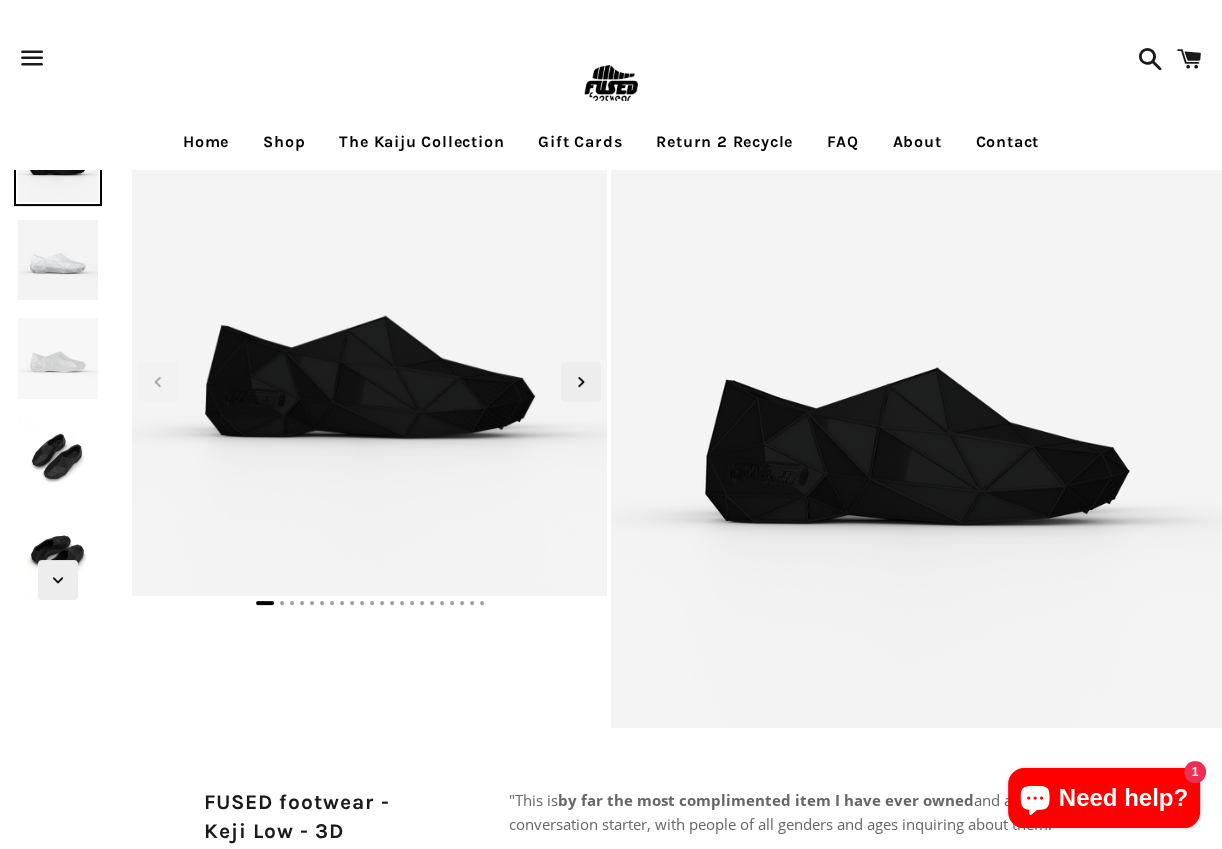 click on "The Kaiju Collection" at bounding box center [421, 142] 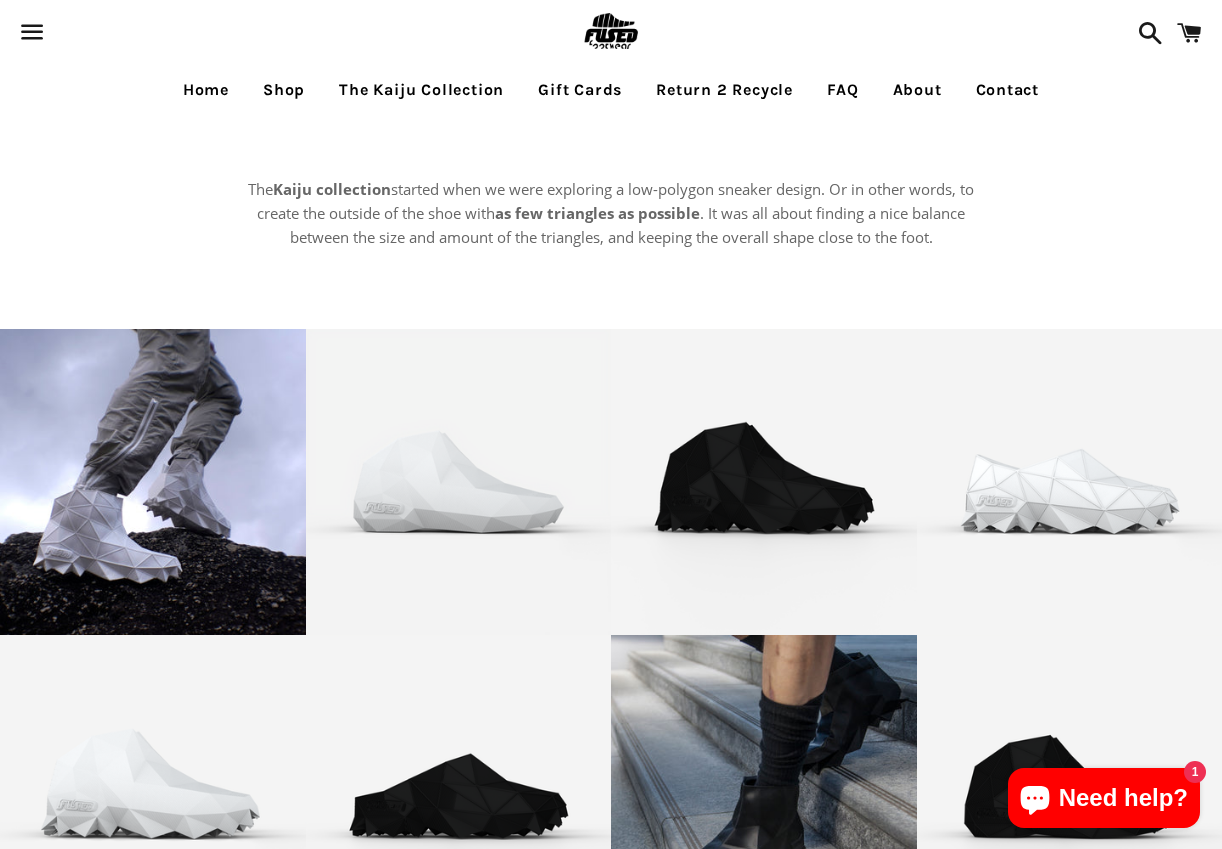 scroll, scrollTop: 0, scrollLeft: 0, axis: both 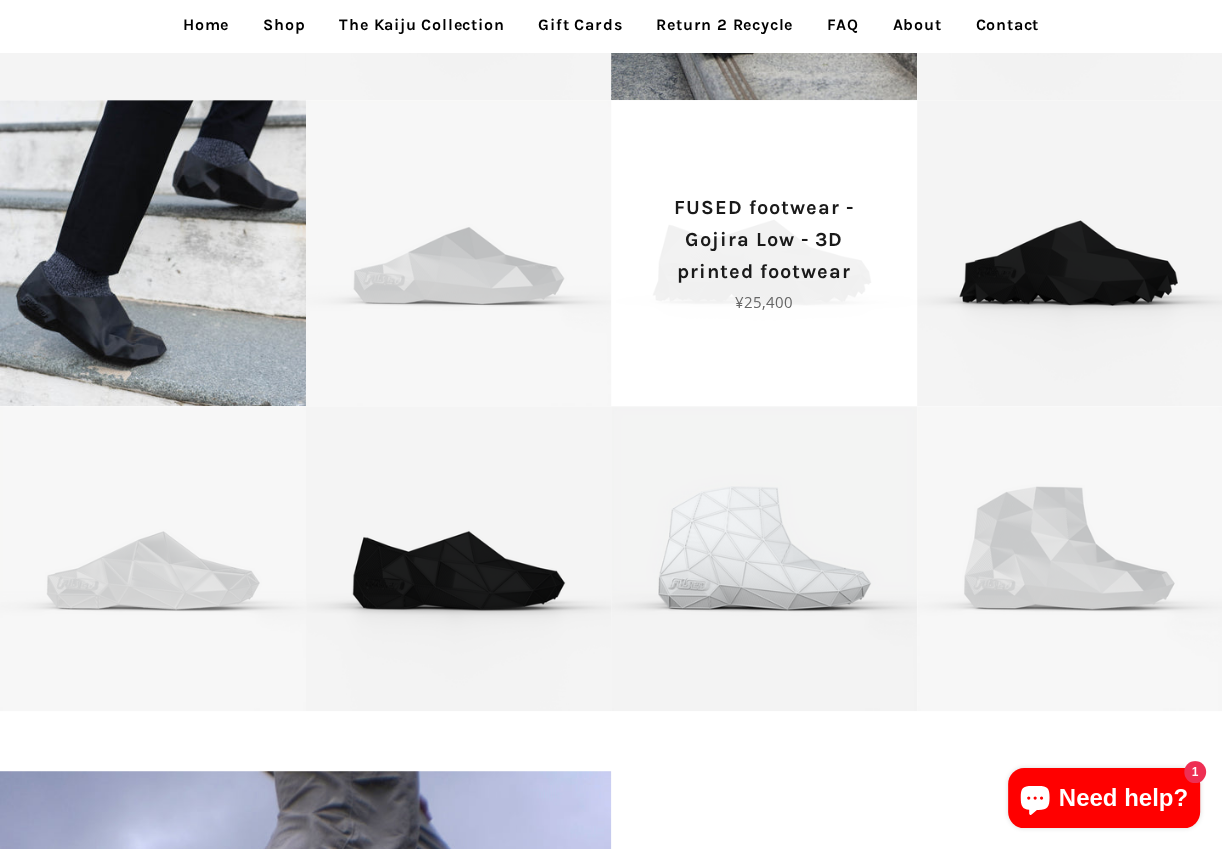 click on "Regular price
¥25,400" at bounding box center (764, 302) 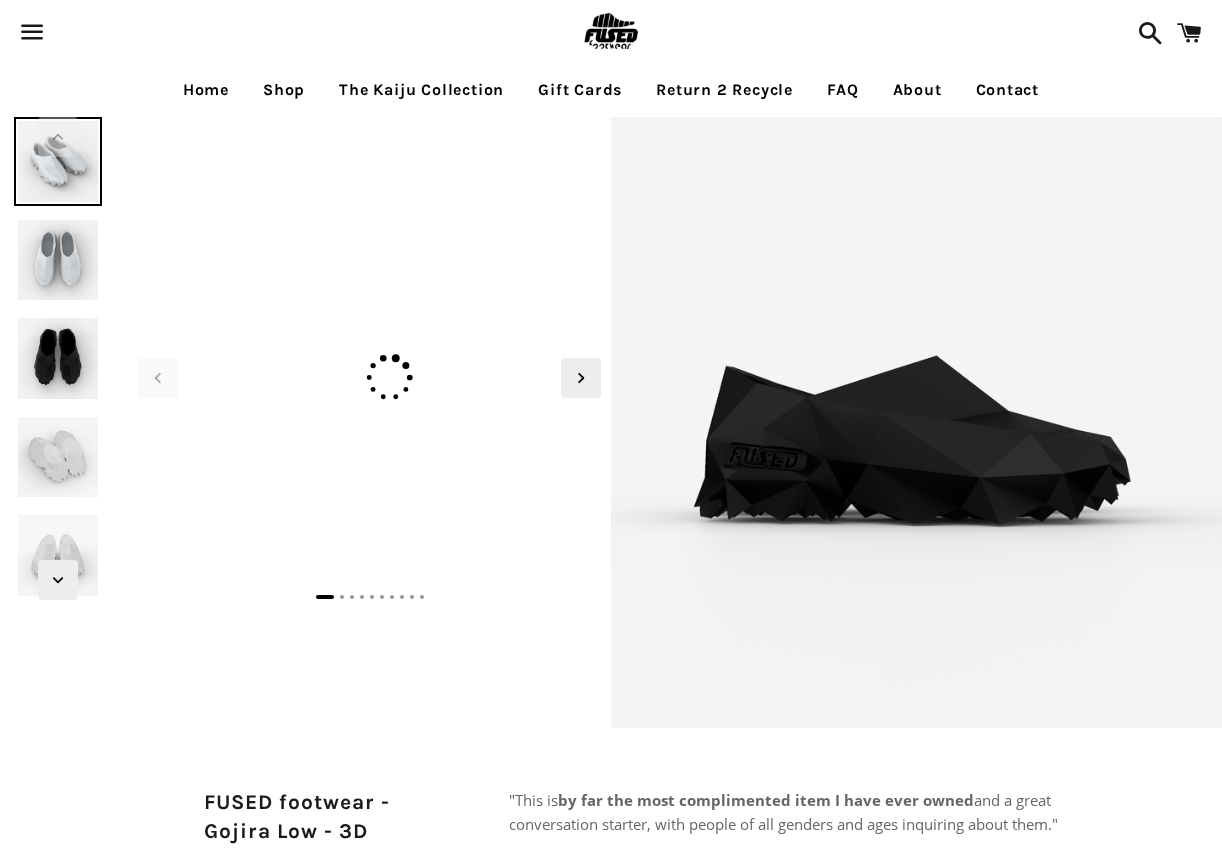scroll, scrollTop: 0, scrollLeft: 0, axis: both 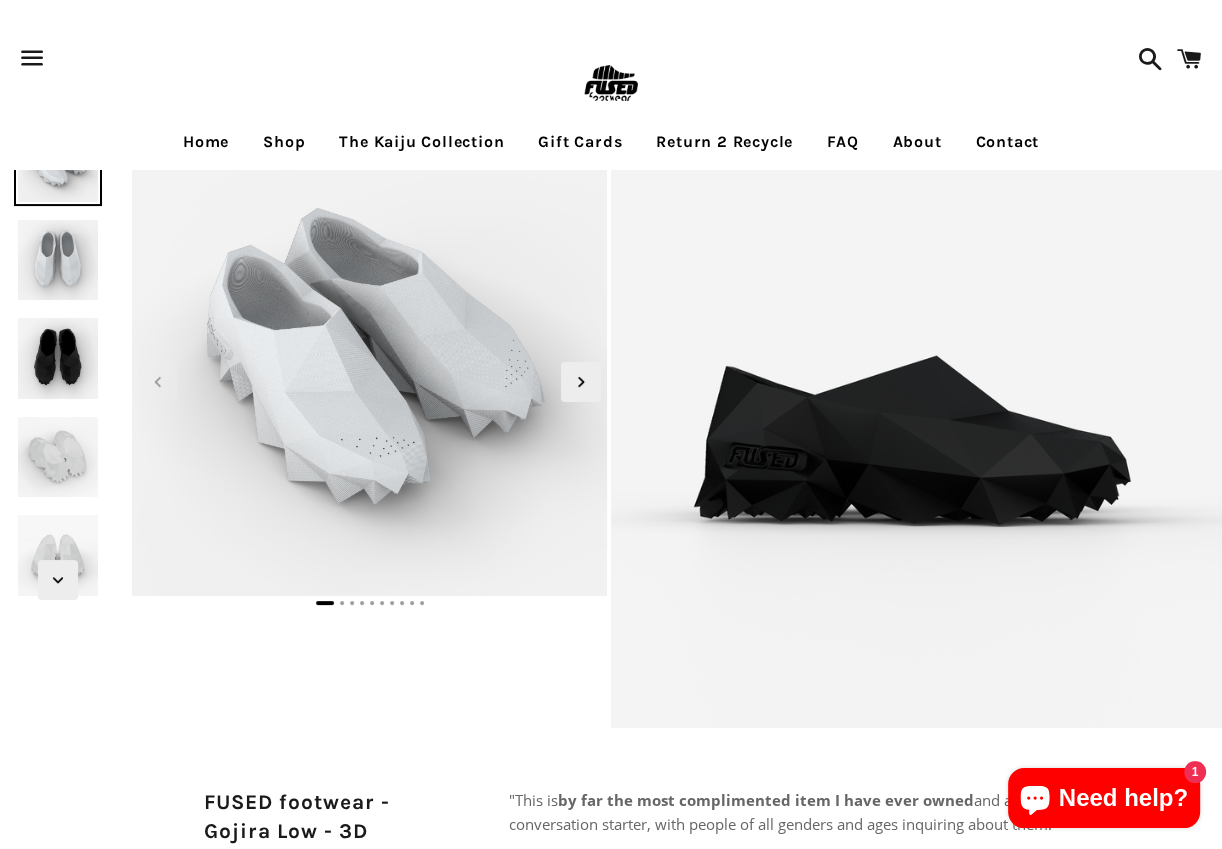 click at bounding box center [58, 260] 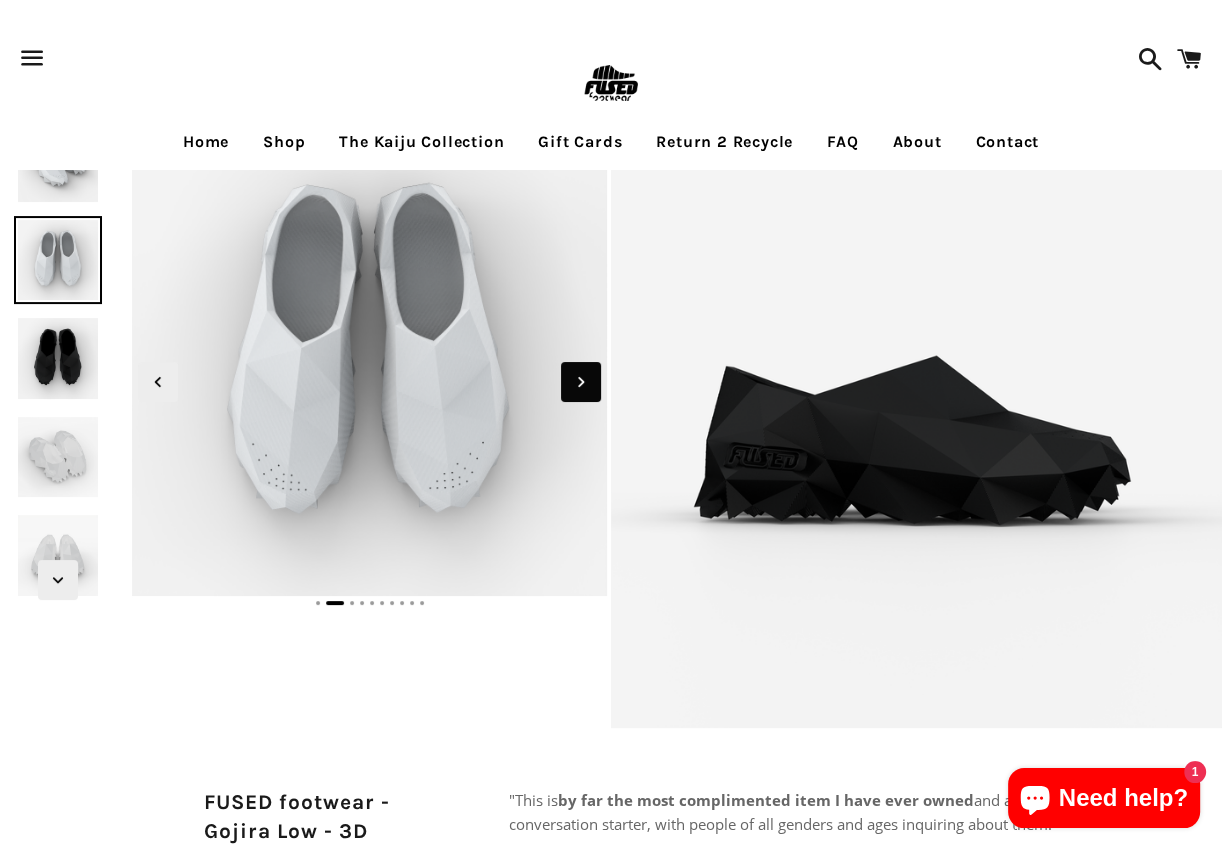click at bounding box center (581, 382) 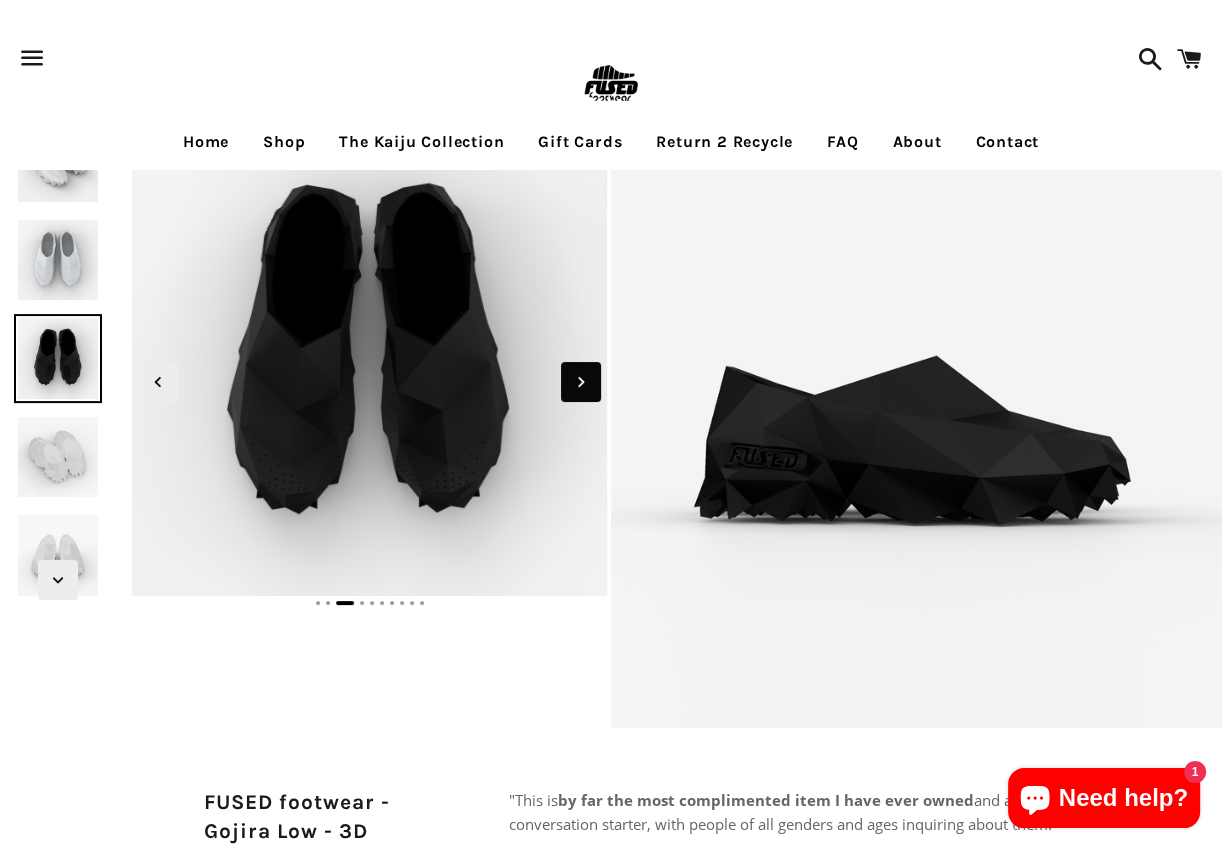 click at bounding box center (581, 382) 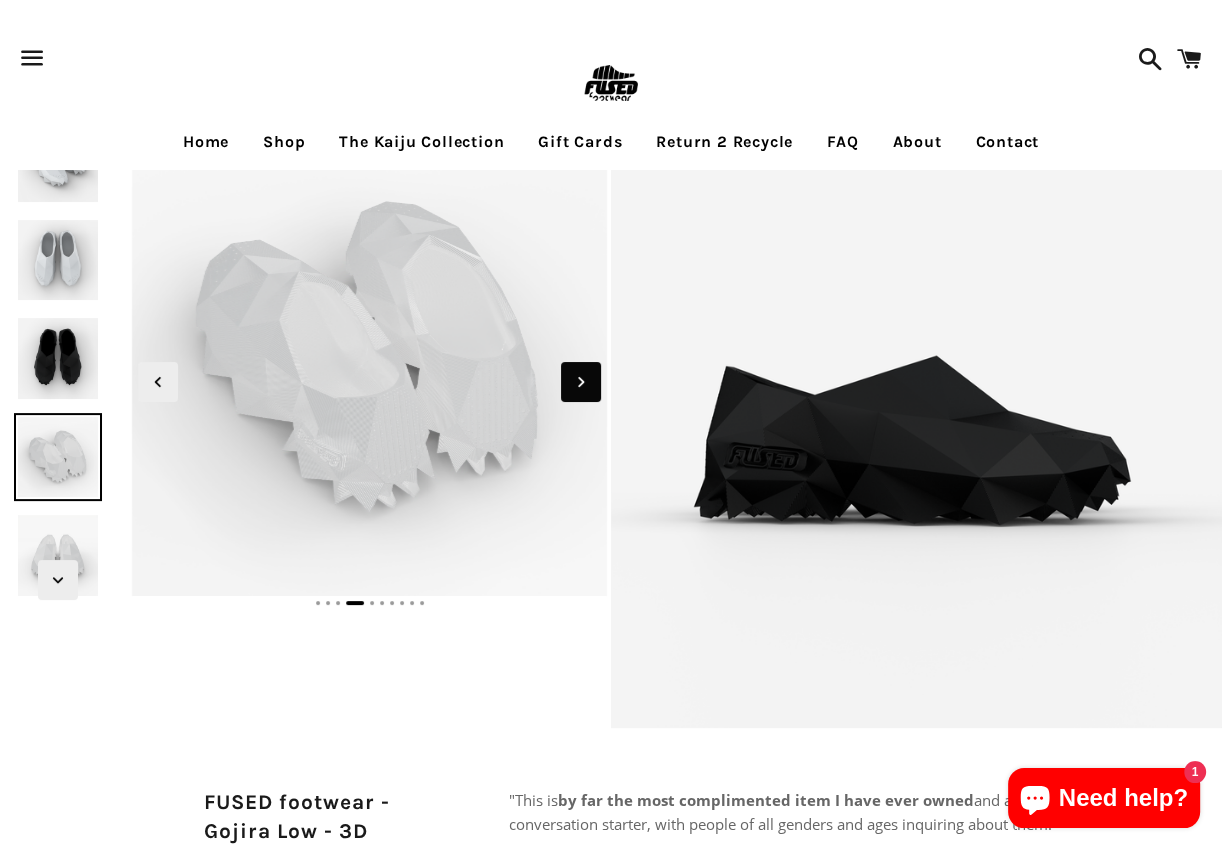 click at bounding box center (581, 382) 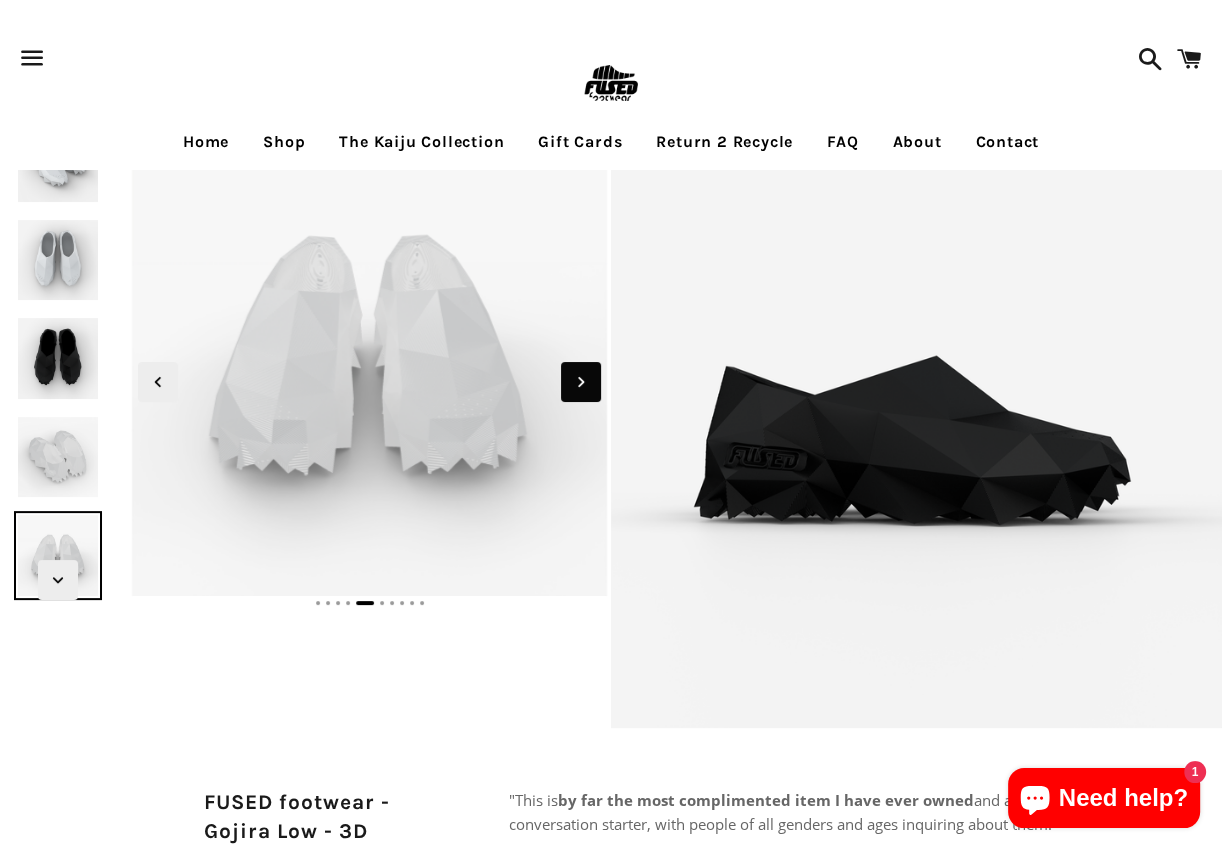 click at bounding box center (581, 382) 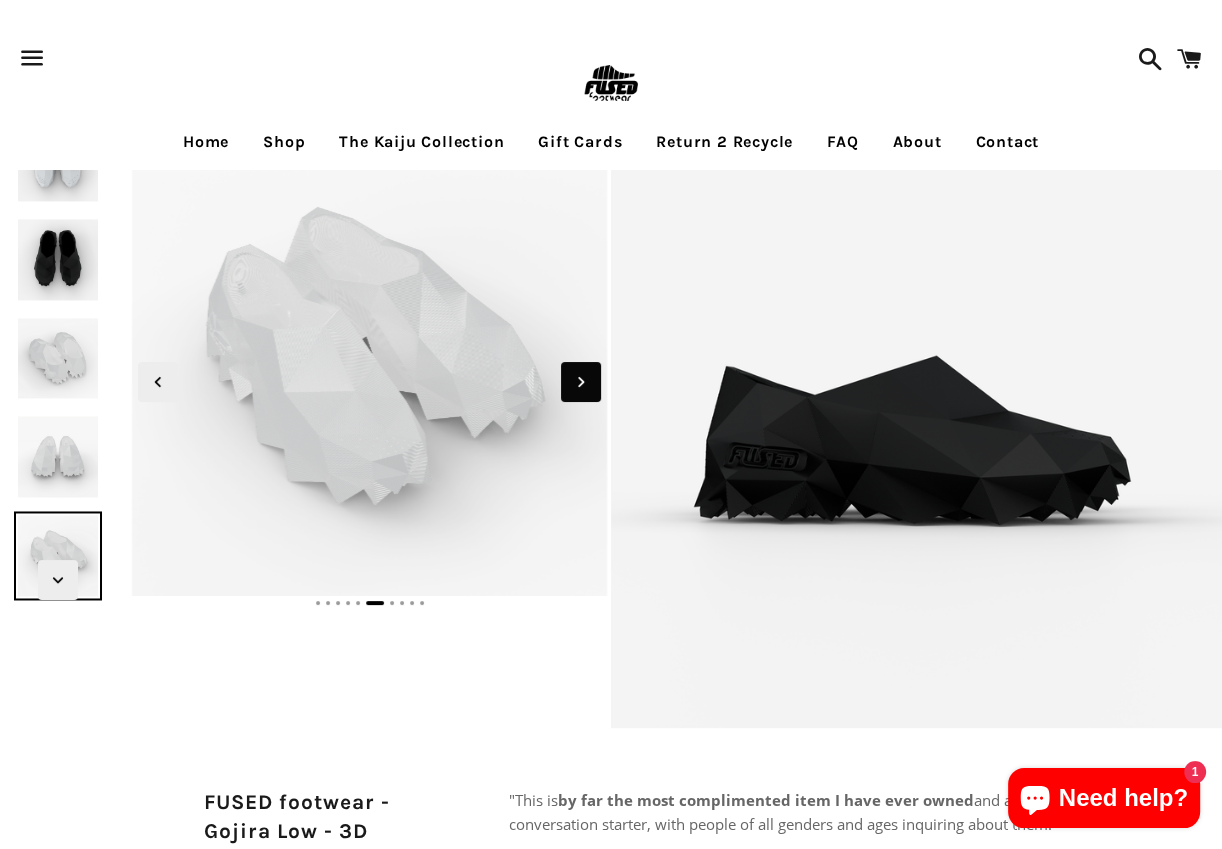 click at bounding box center [581, 382] 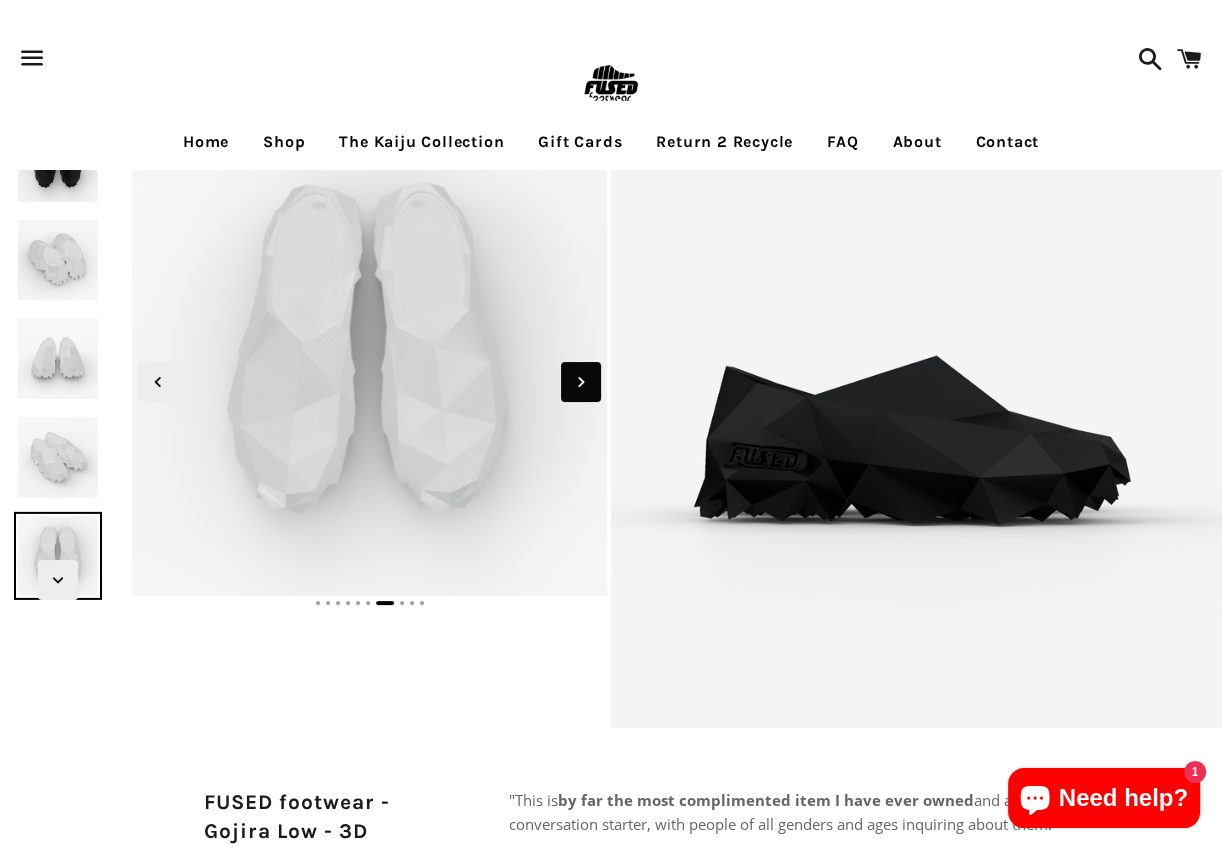 click at bounding box center [581, 382] 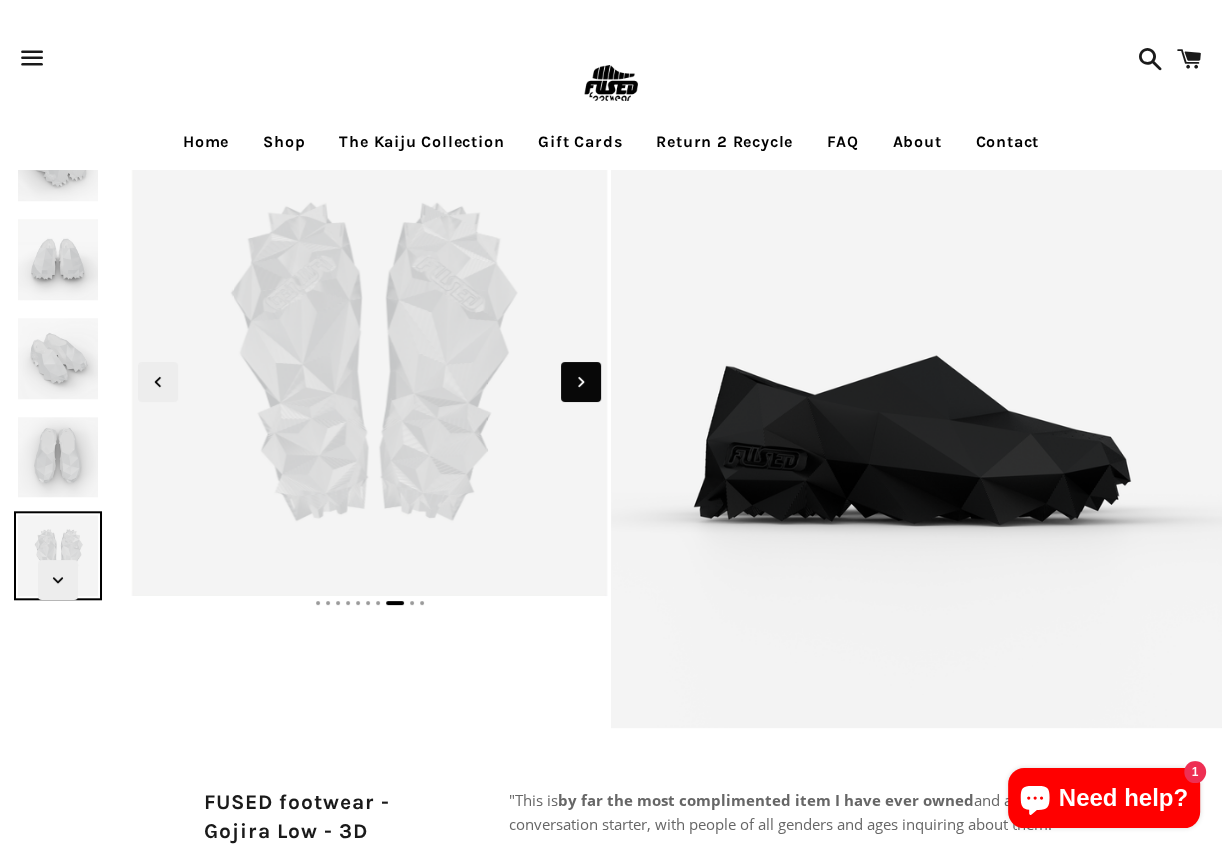 click at bounding box center [581, 382] 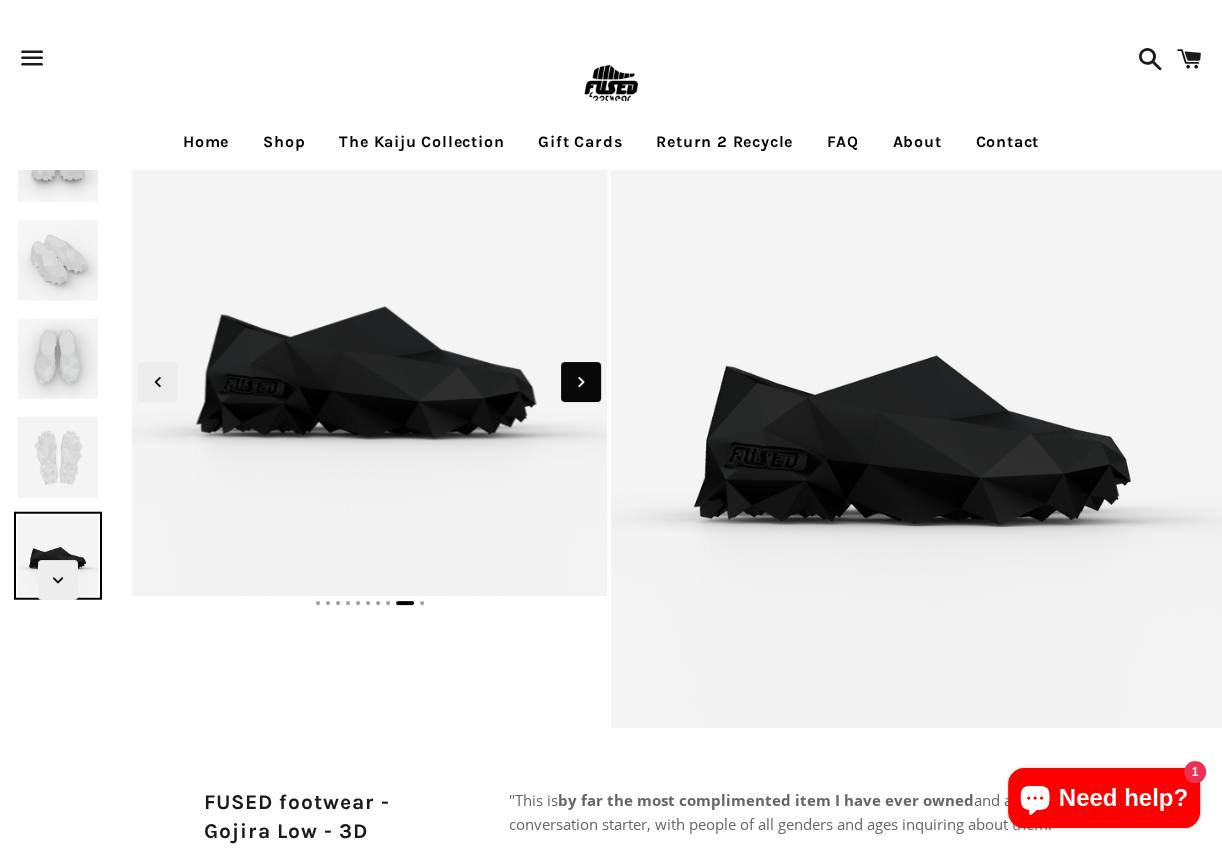 click at bounding box center (581, 382) 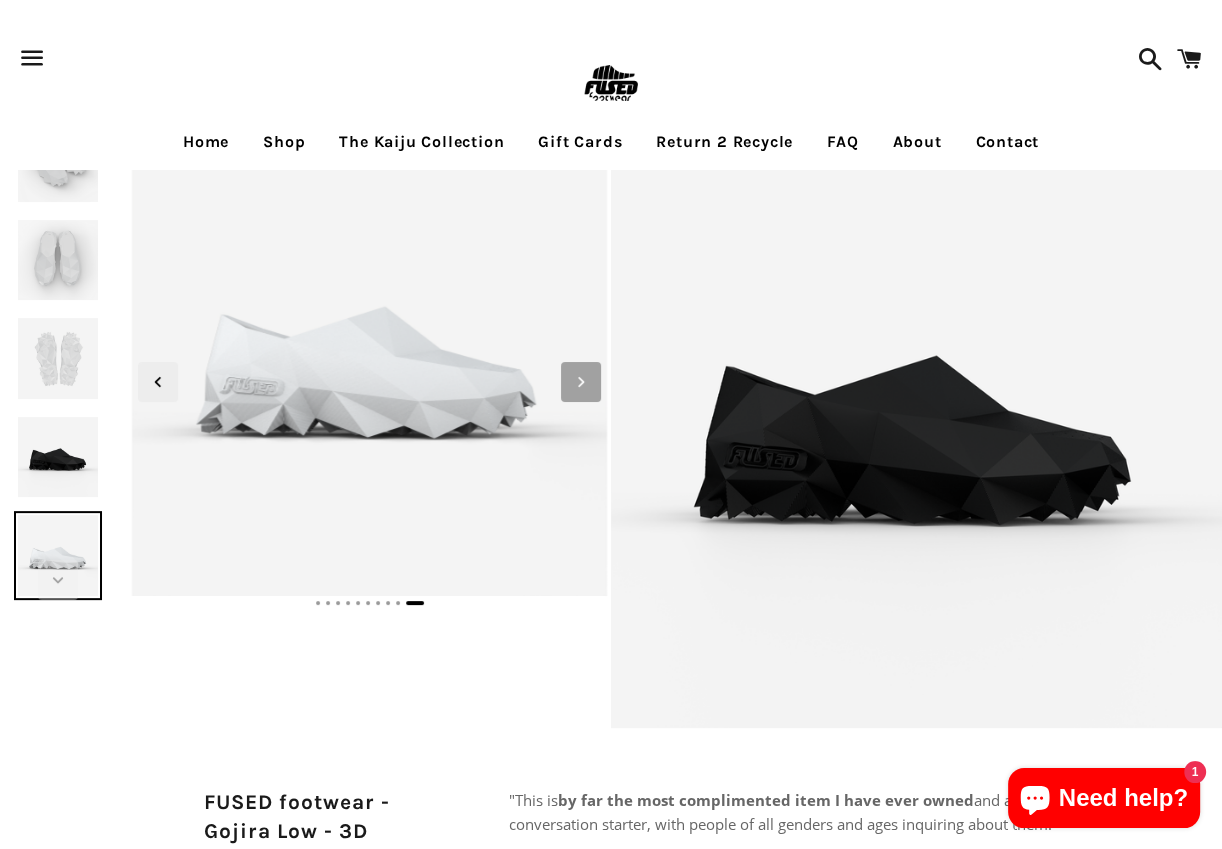 click at bounding box center (581, 382) 